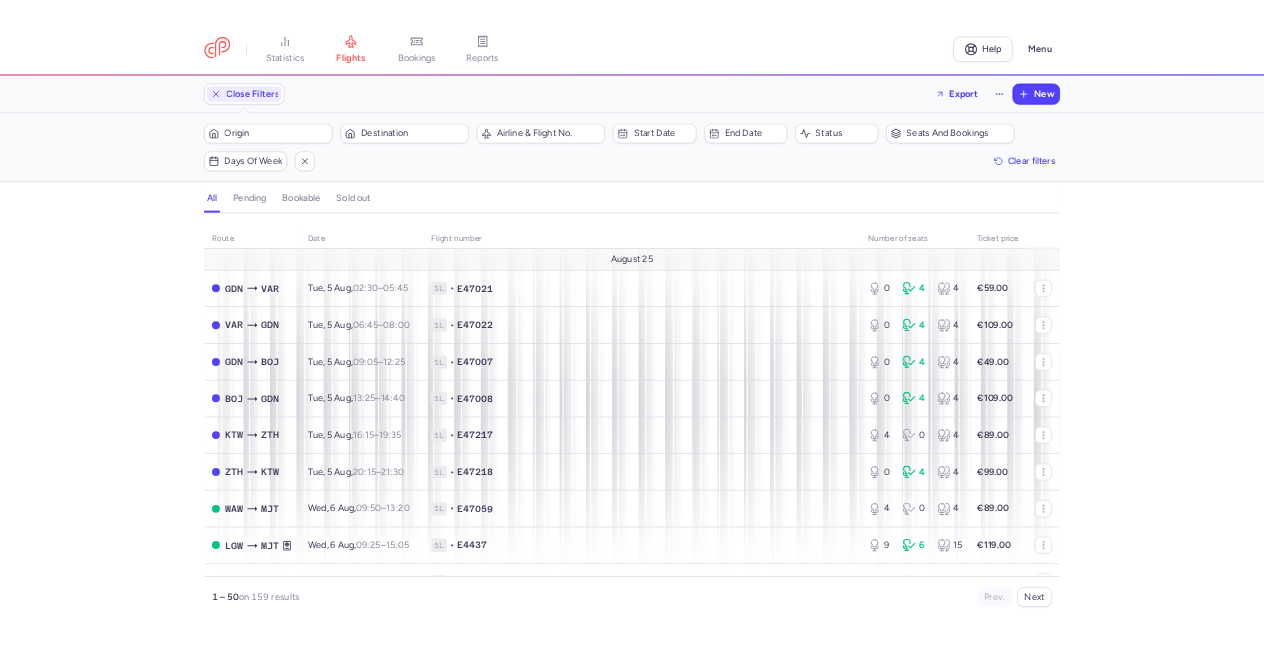 scroll, scrollTop: 0, scrollLeft: 0, axis: both 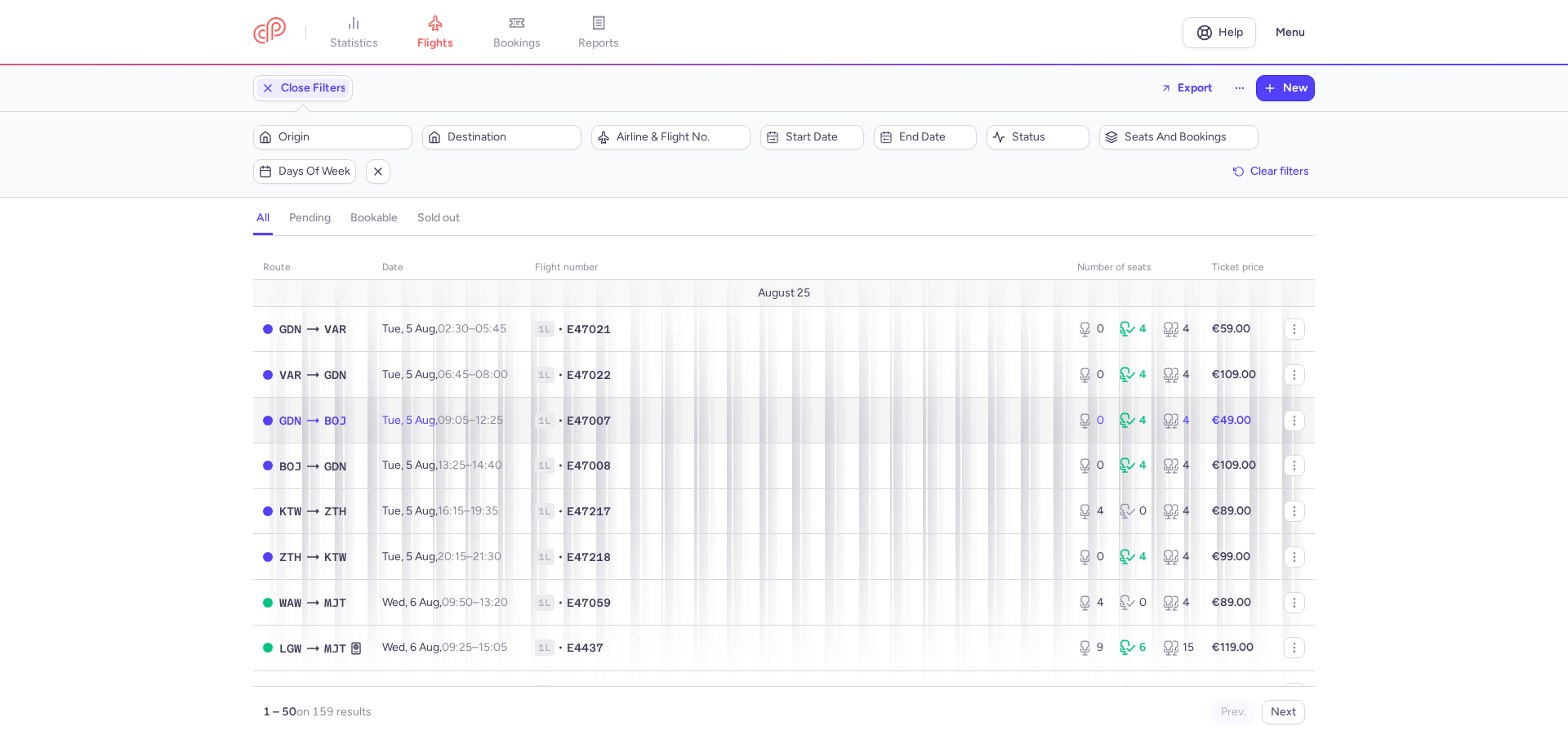 click on "1L • E47007" at bounding box center (796, 421) 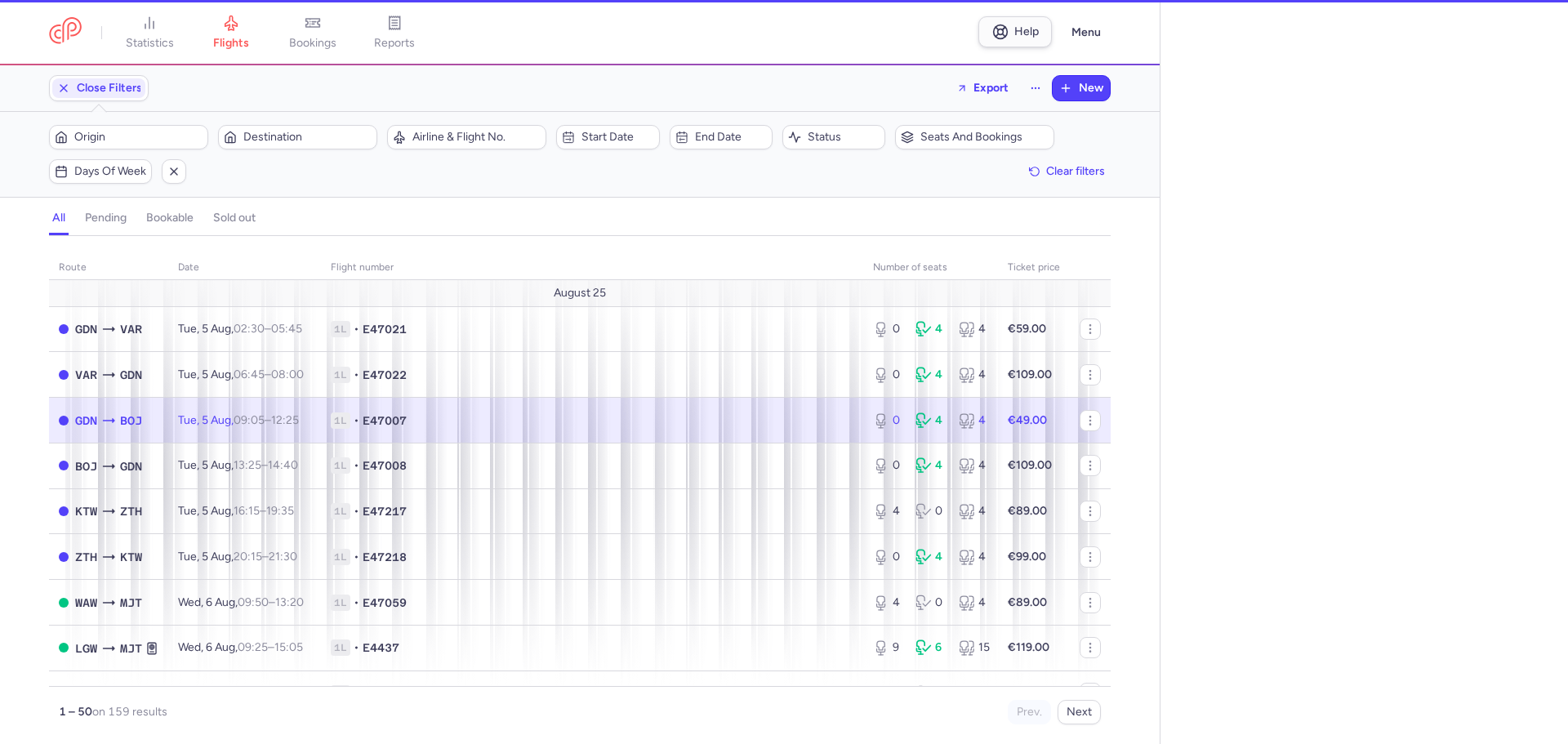 select on "days" 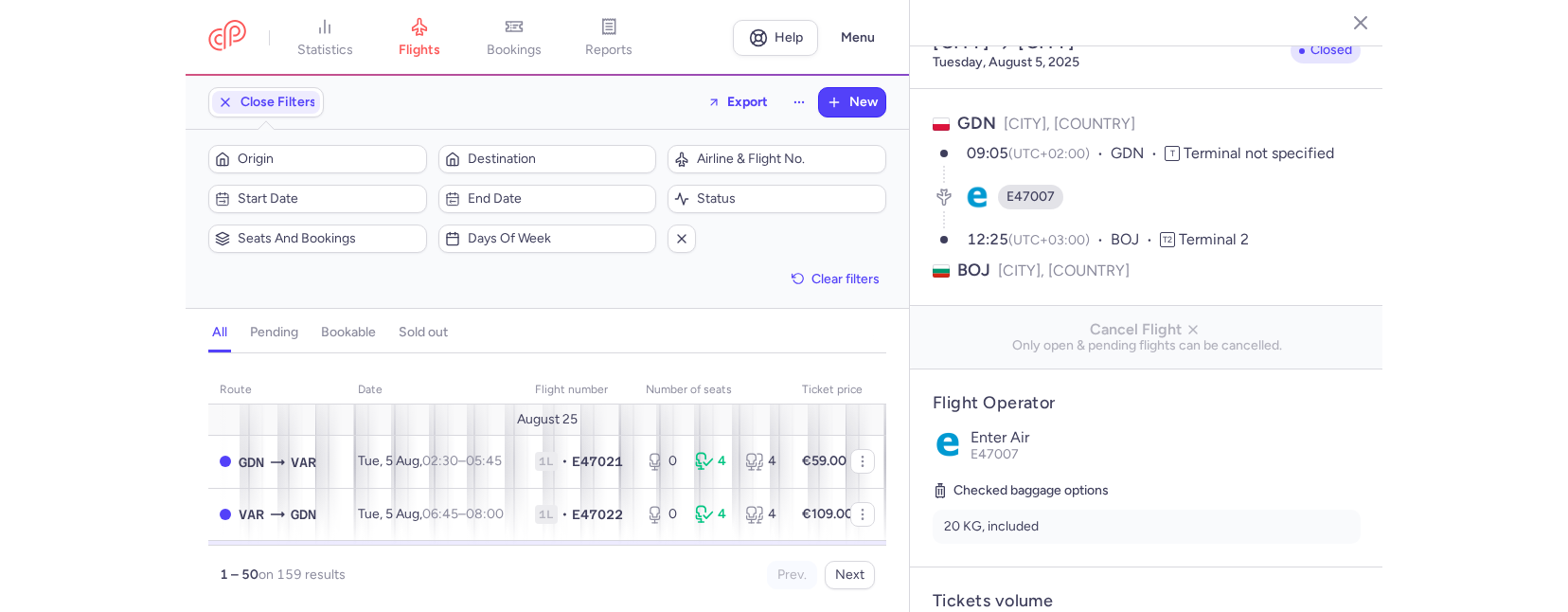 scroll, scrollTop: 0, scrollLeft: 0, axis: both 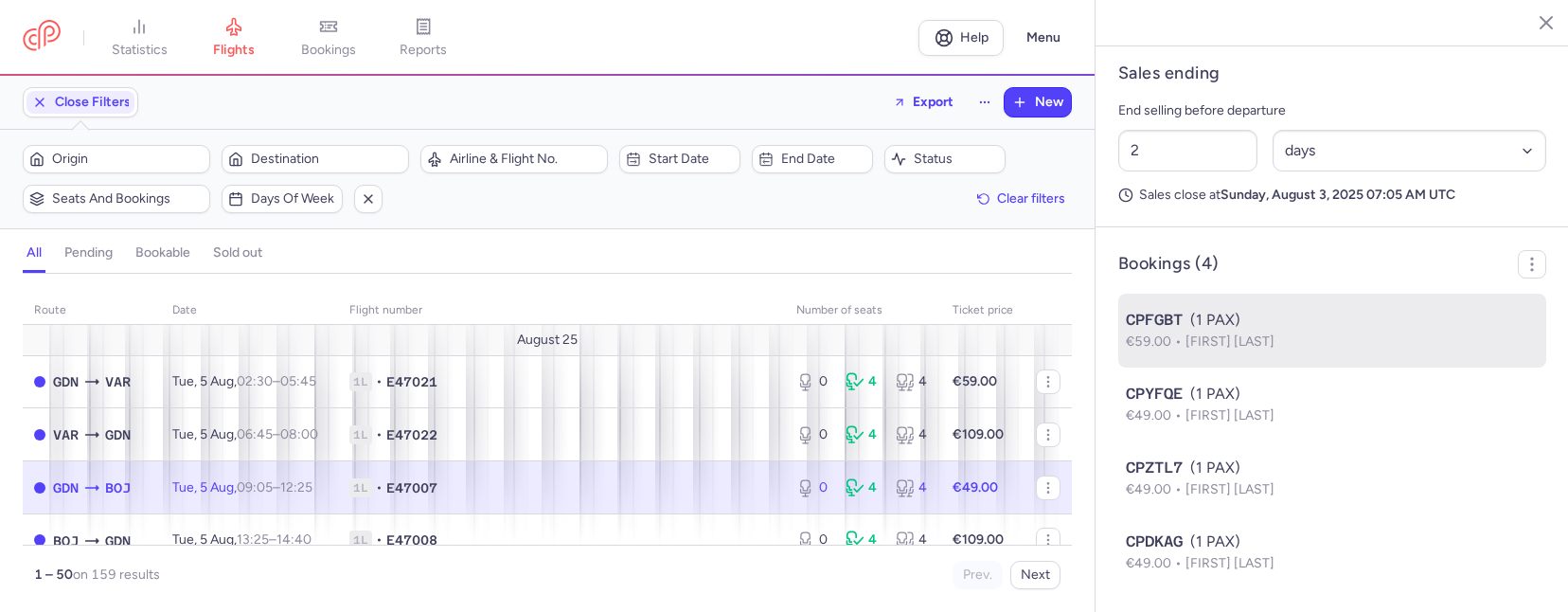 click on "[FIRST] [LAST]" at bounding box center (1230, 341) 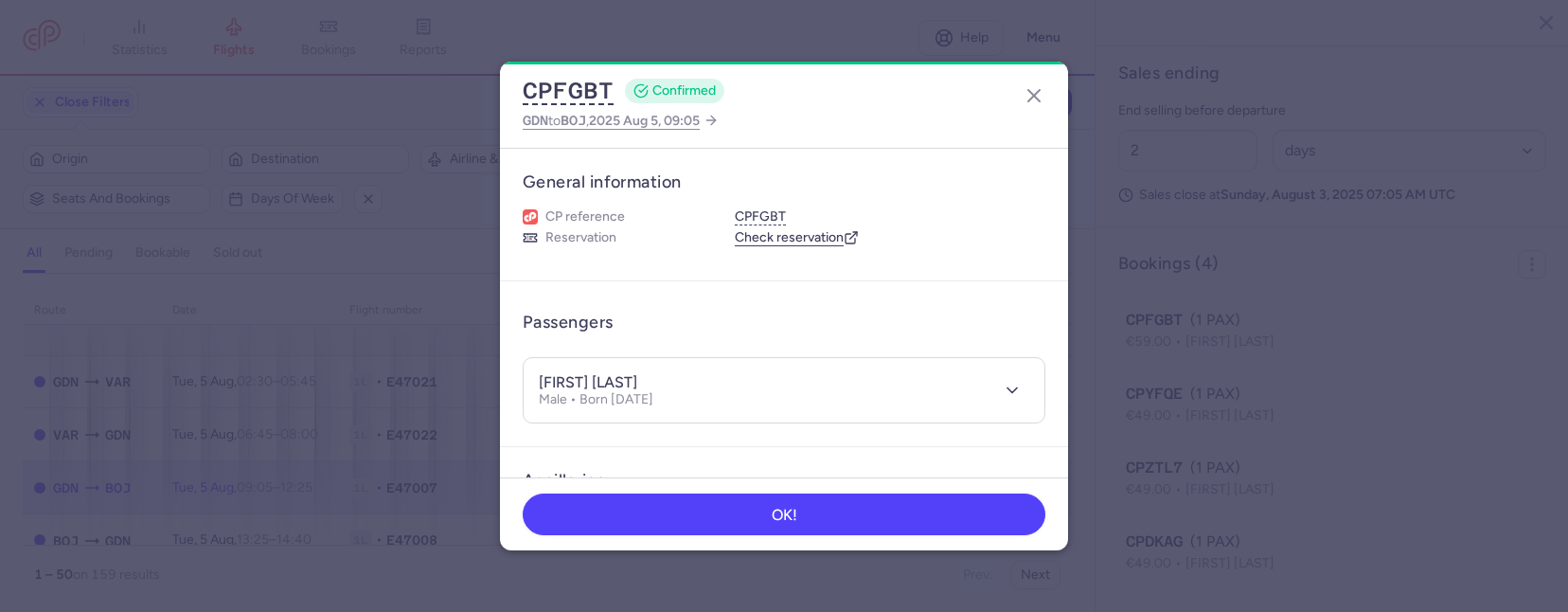click on "[FIRST] [LAST]" at bounding box center [588, 383] 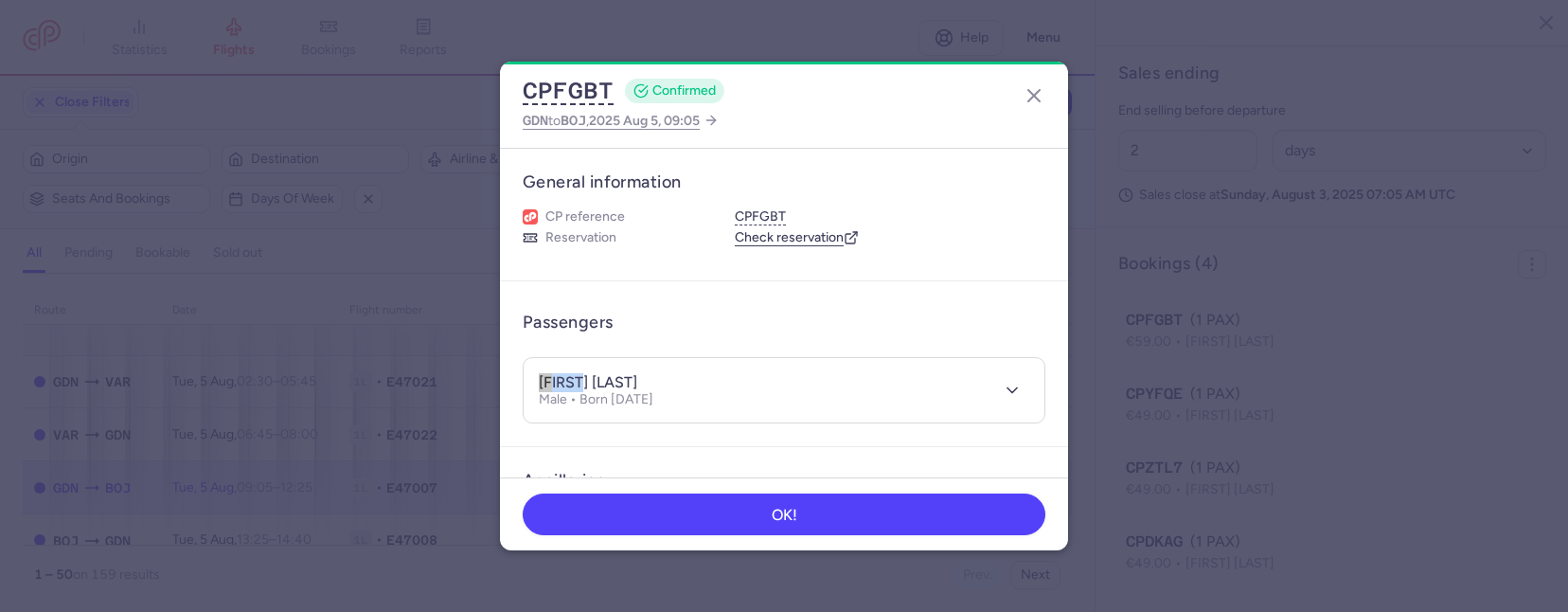 copy on "[FIRST]" 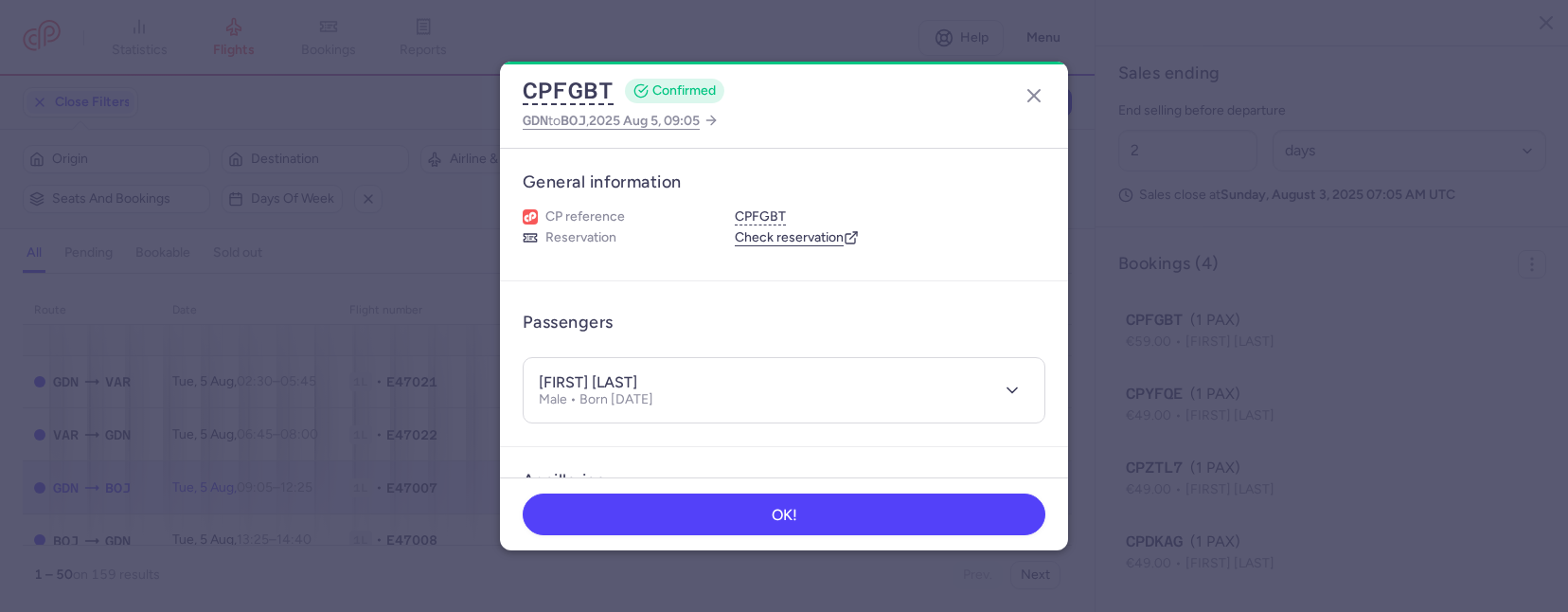 click on "[FIRST] [LAST]" 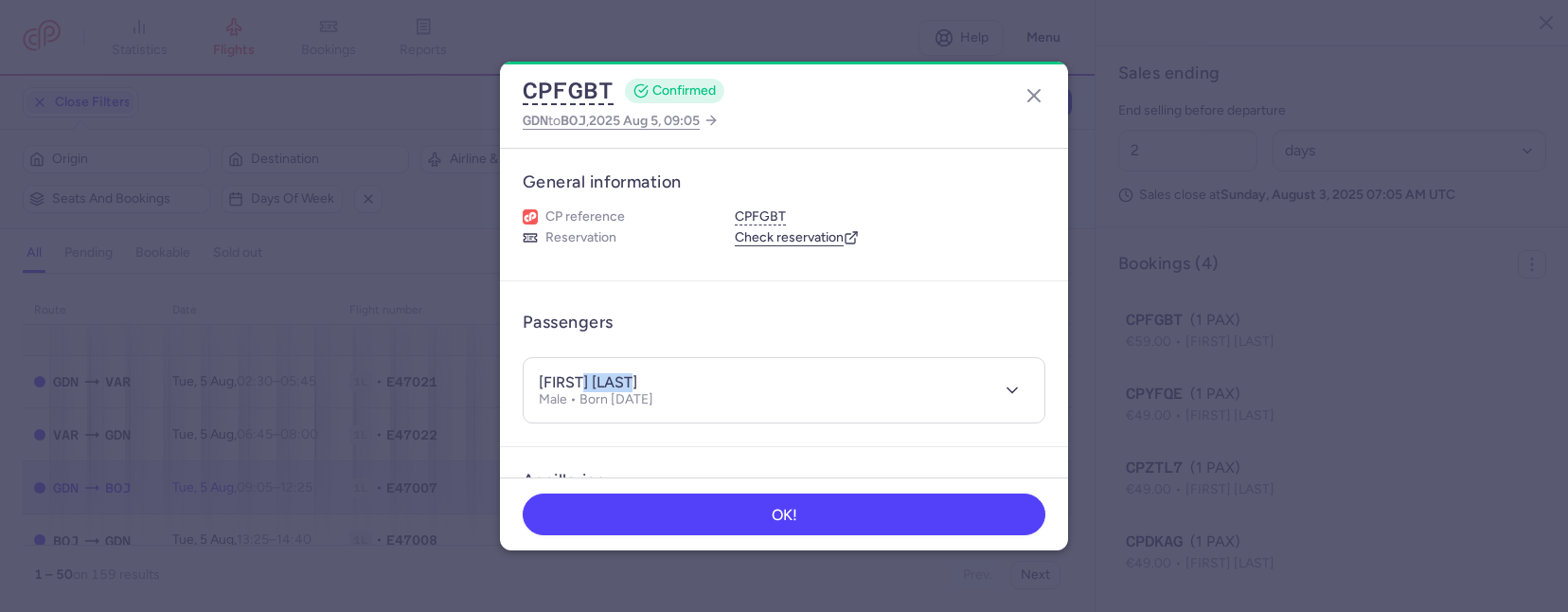 click on "[FIRST] [LAST]" at bounding box center (588, 383) 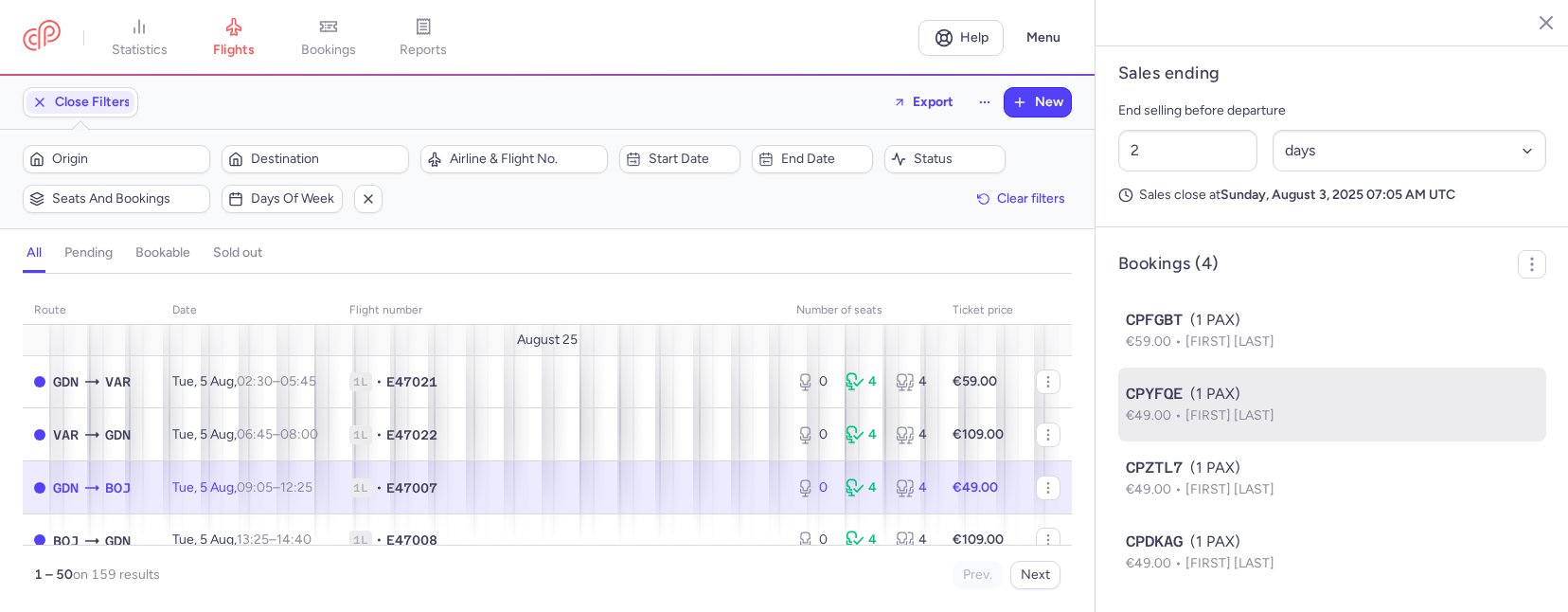 click on "[FIRST] [LAST]" at bounding box center [1230, 415] 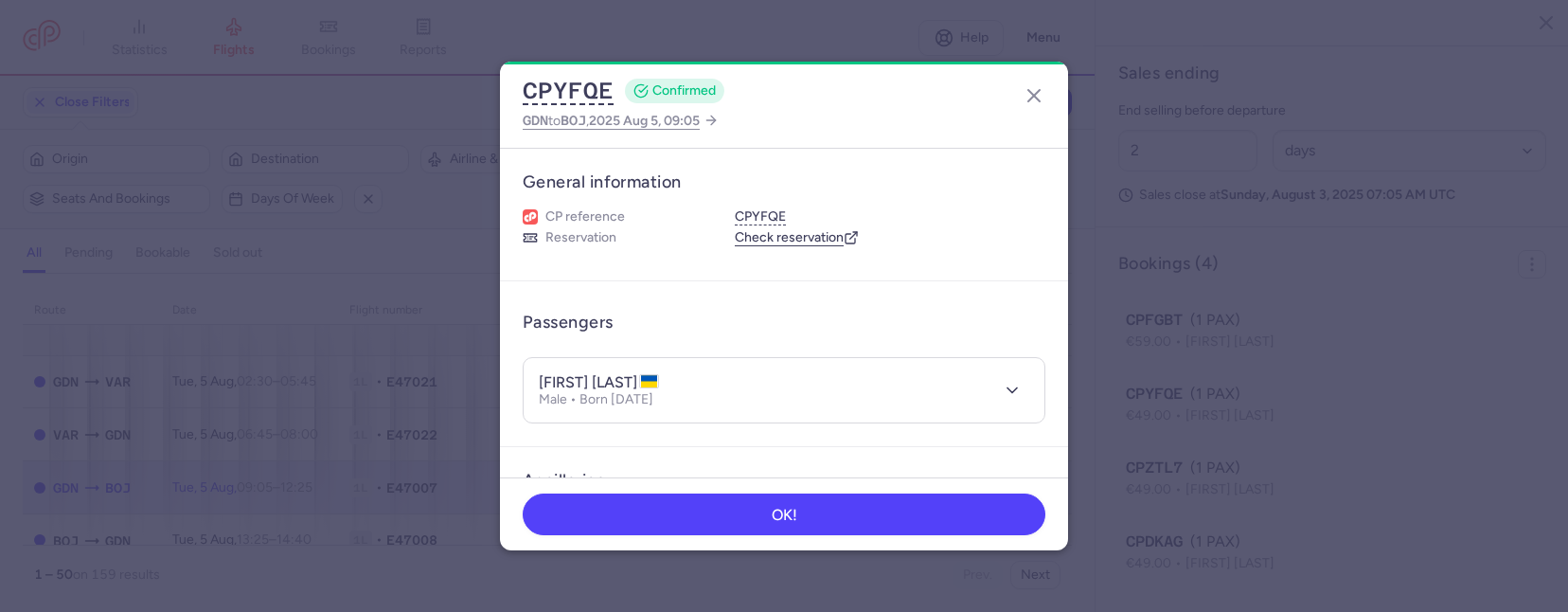 click on "[FIRST] [LAST]" at bounding box center [598, 383] 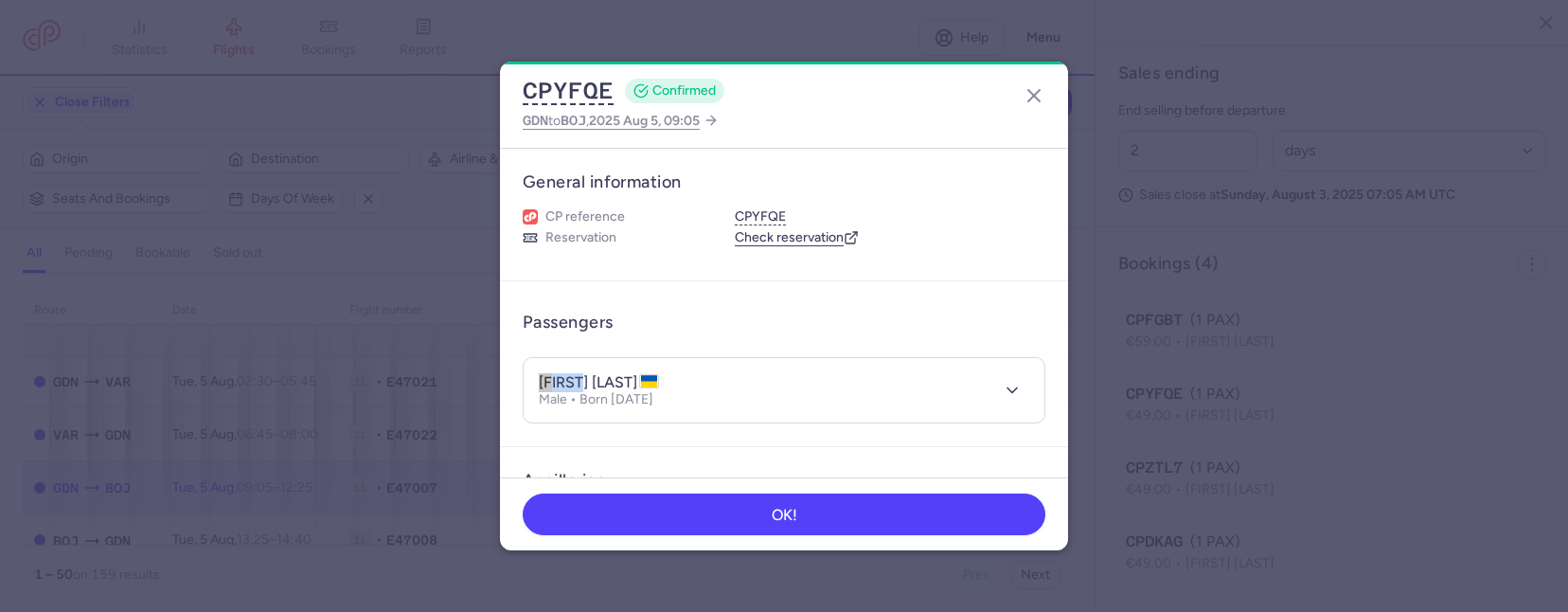 click on "[FIRST] [LAST]" at bounding box center [598, 383] 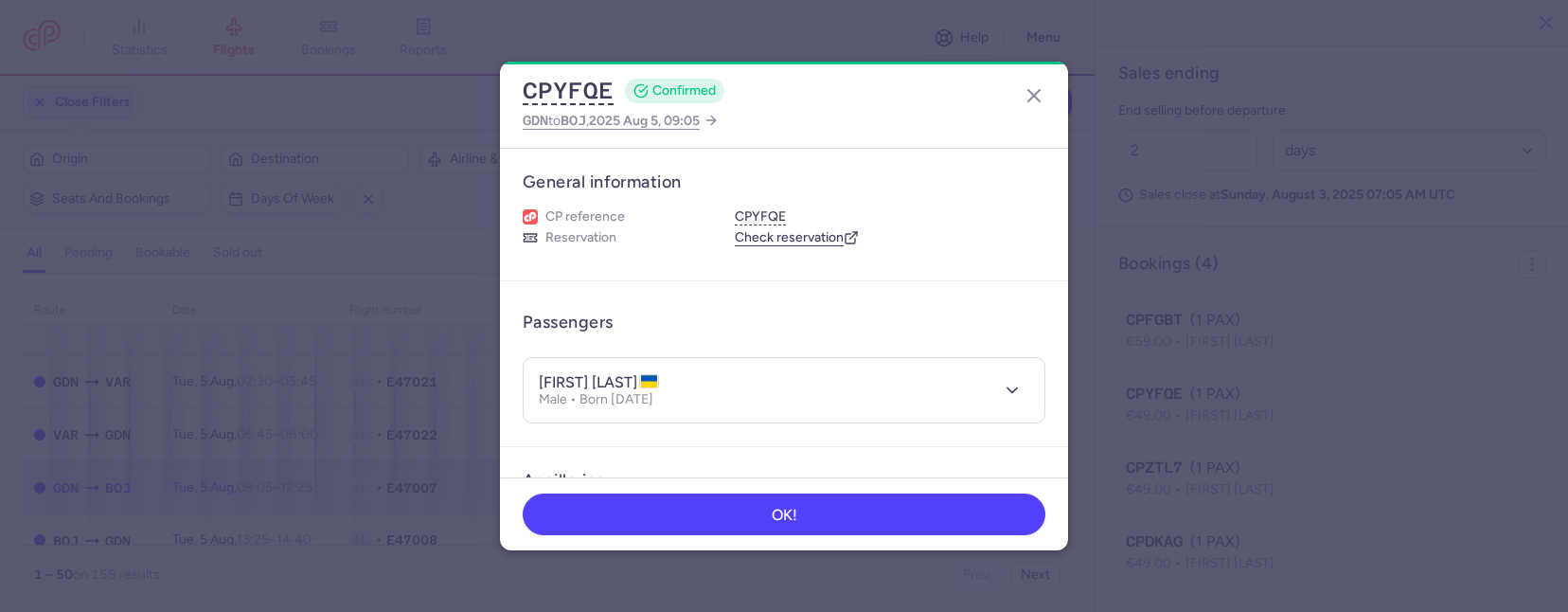 click on "[FIRST] [LAST]" at bounding box center (598, 383) 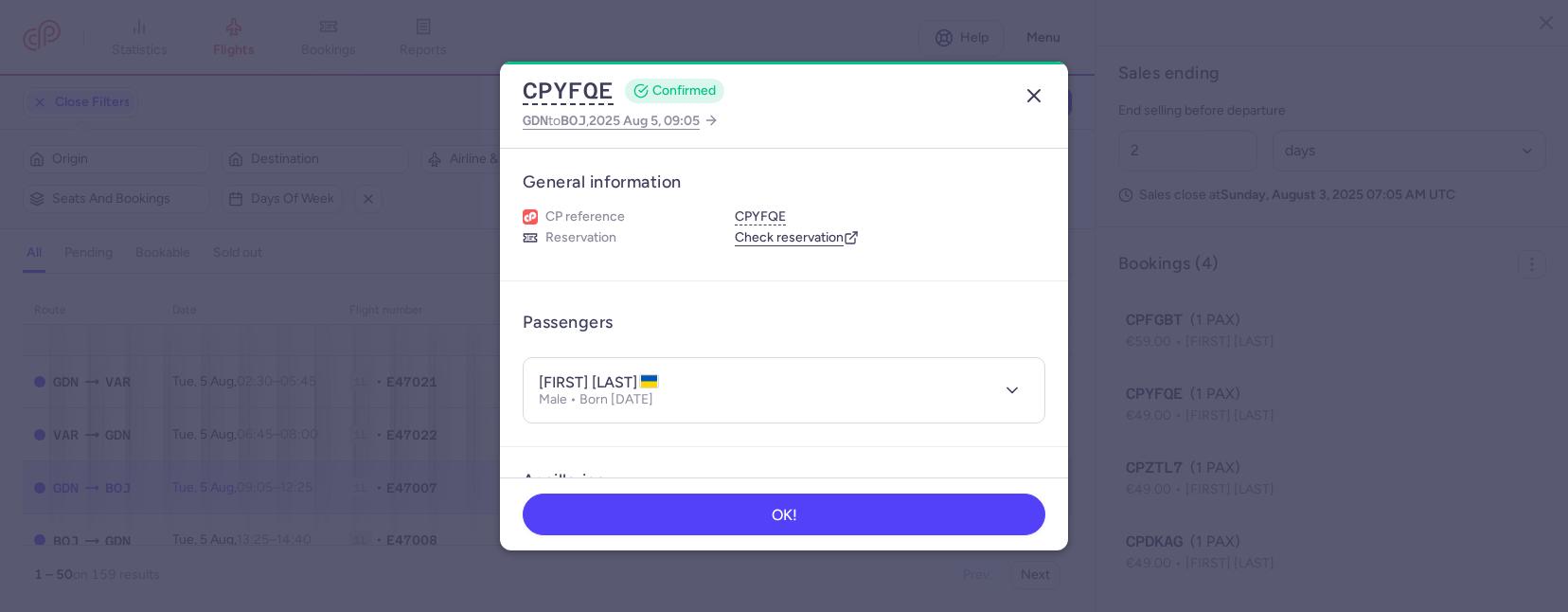 click 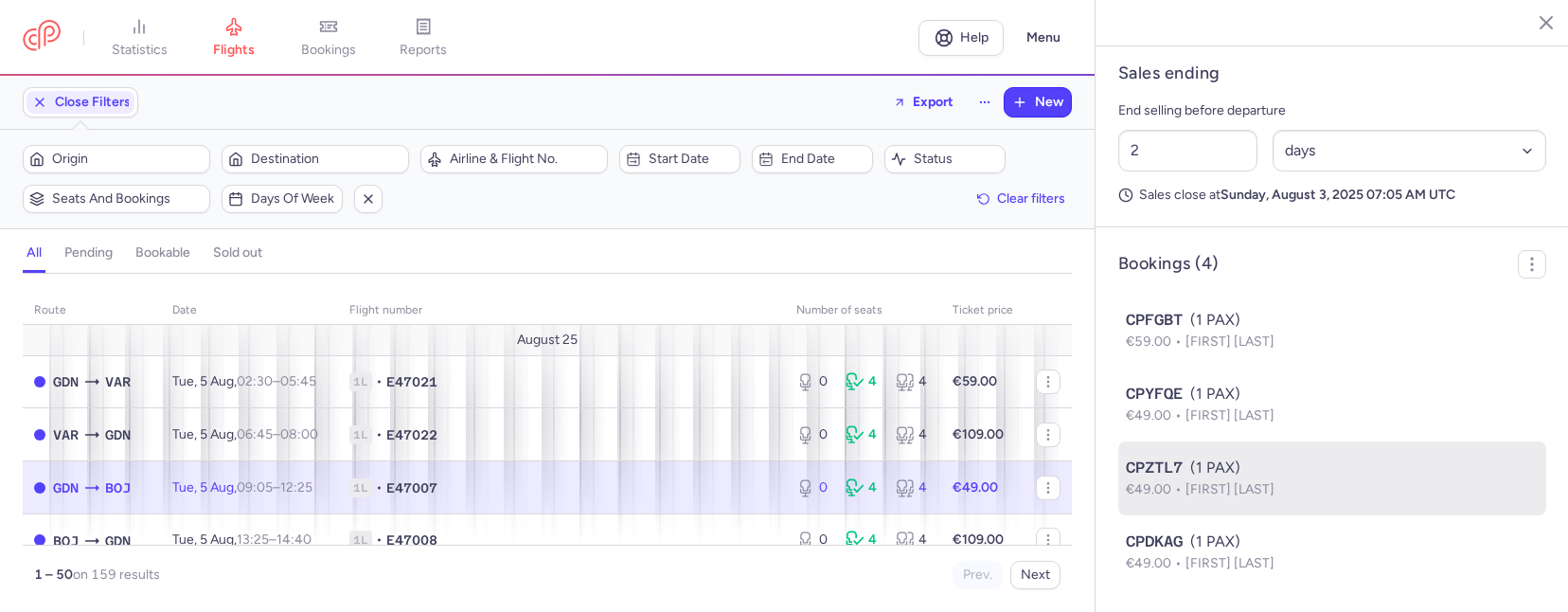 click on "CPZTL7 (1 PAX)" at bounding box center [1332, 468] 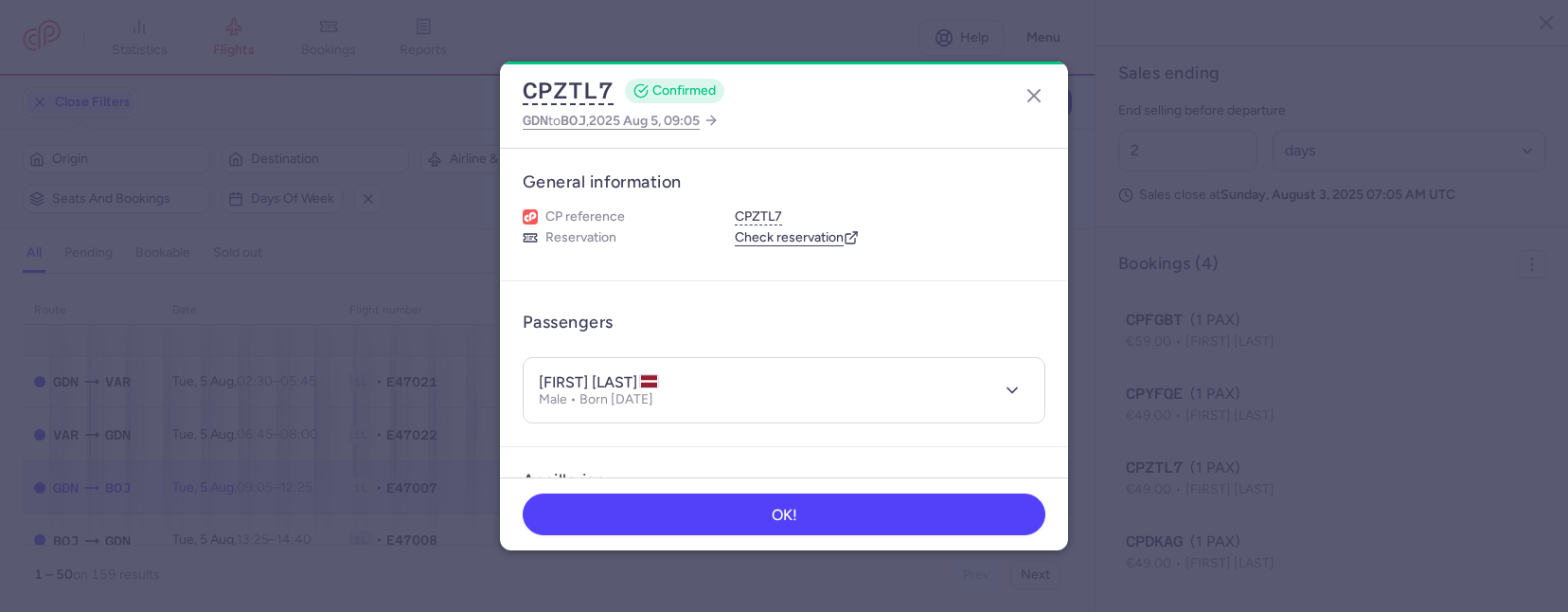 click on "[FIRST] [LAST]" at bounding box center (598, 383) 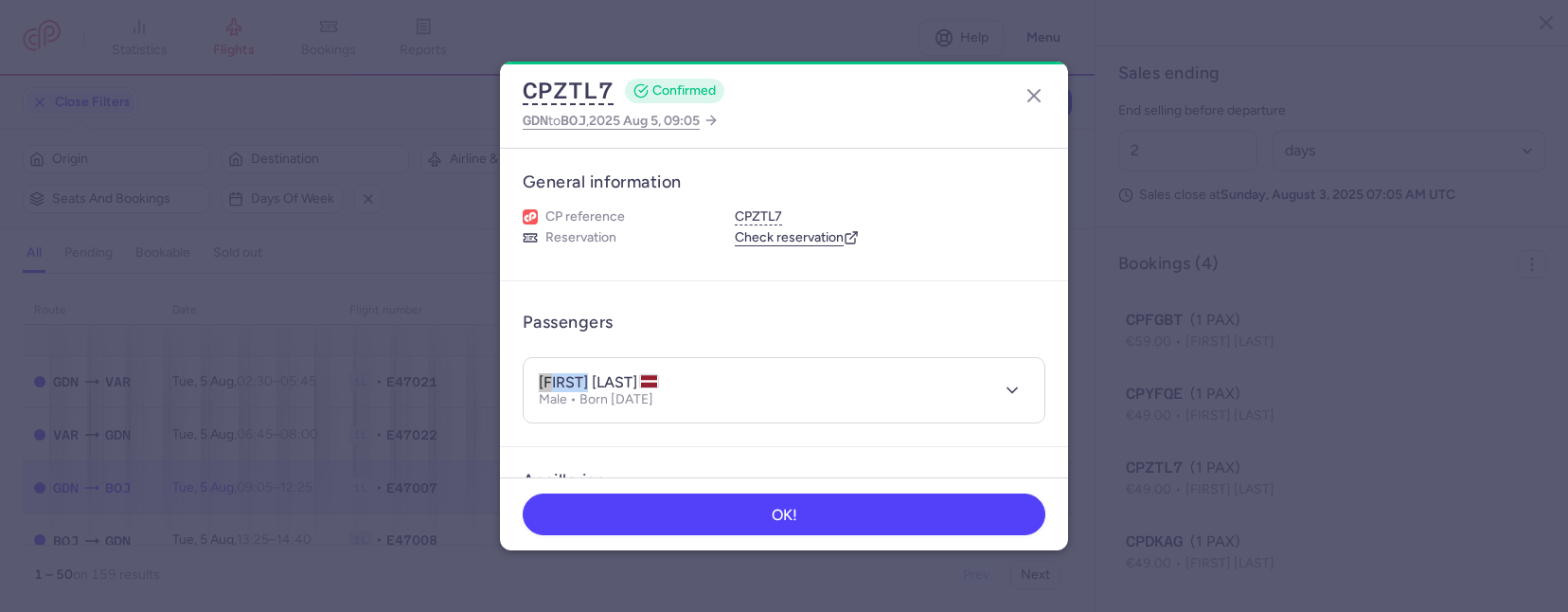 click on "[FIRST] [LAST]" at bounding box center [598, 383] 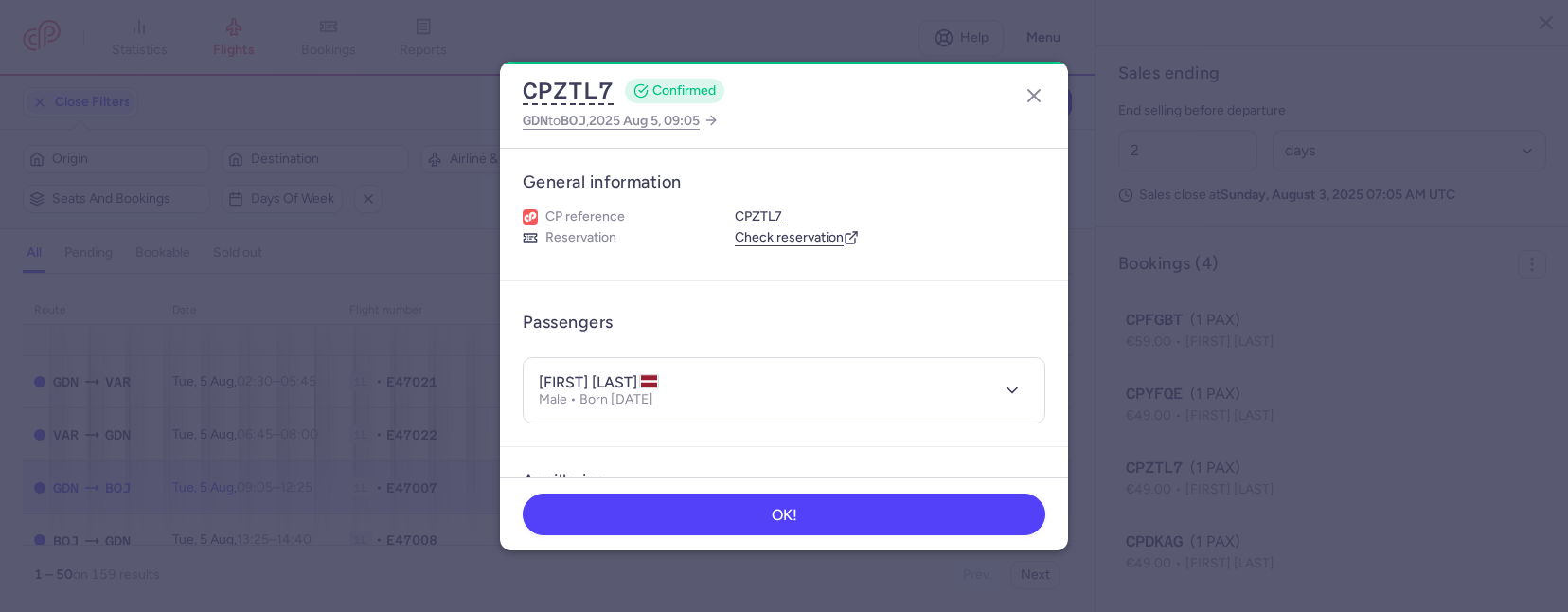 click on "[FIRST] [LAST]" at bounding box center (598, 383) 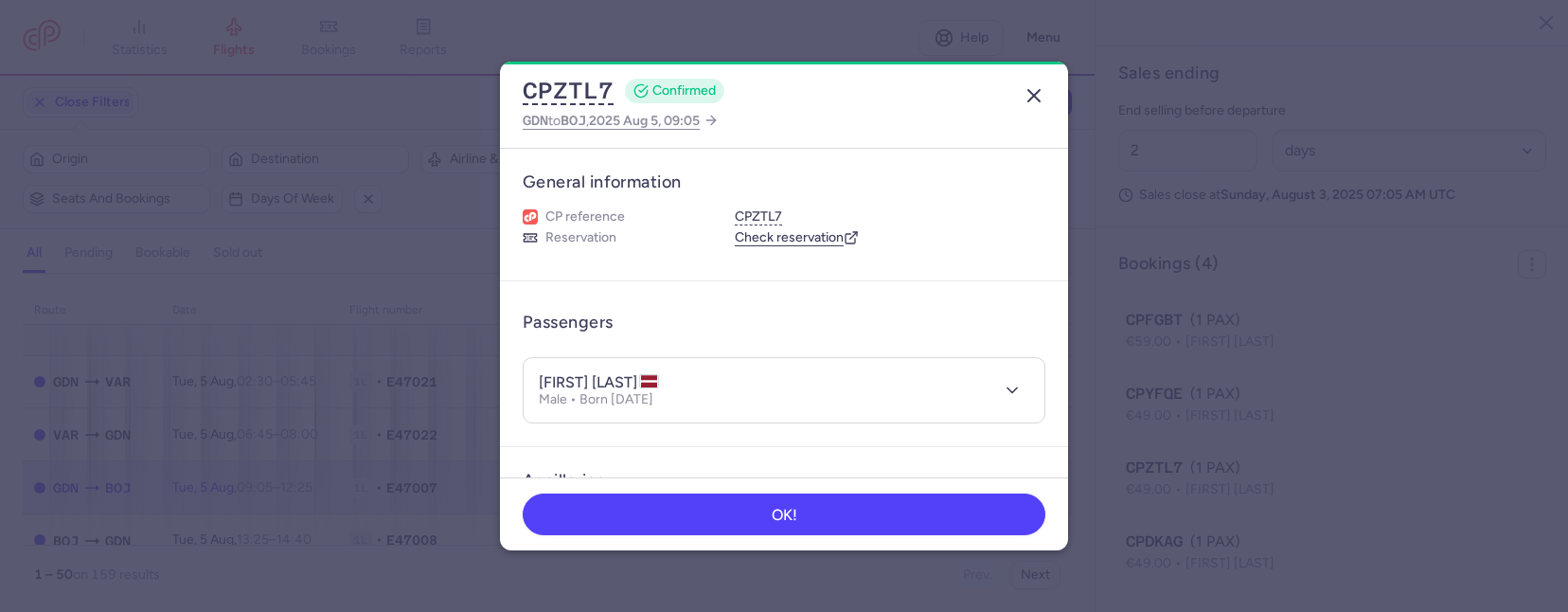 click 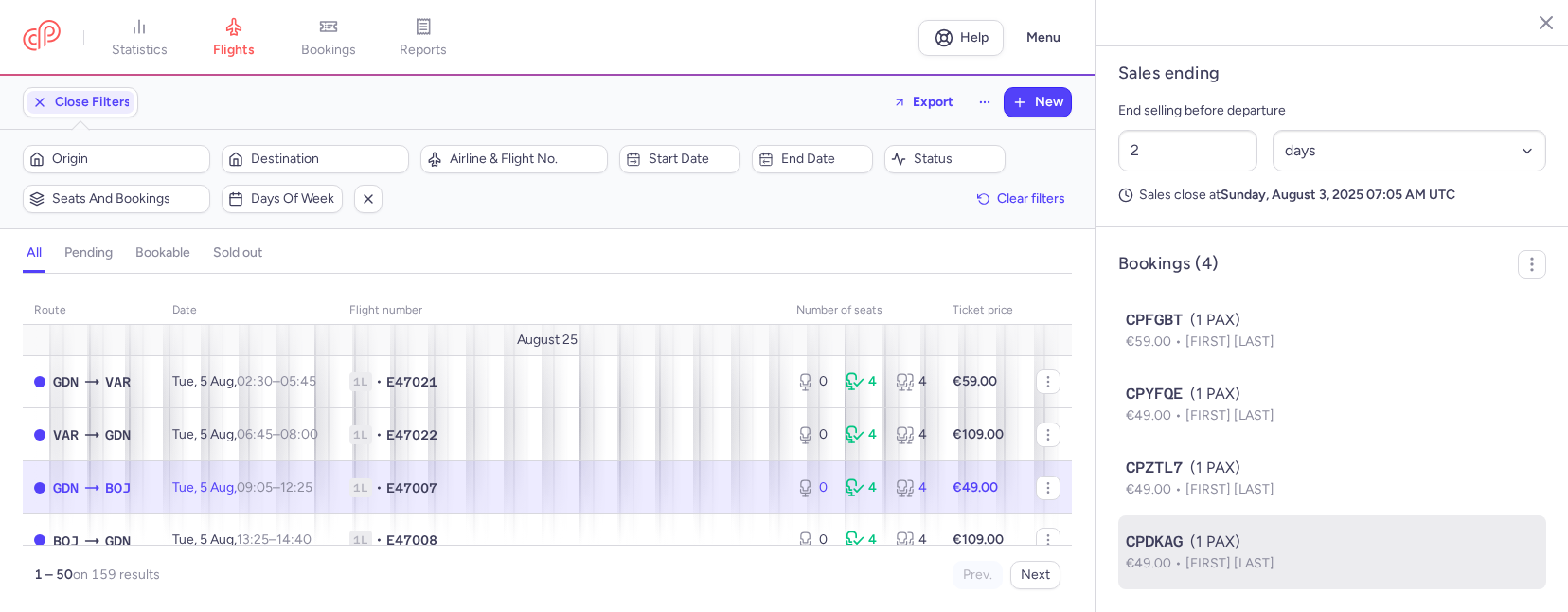 click on "CPDKAG (1 PAX)" at bounding box center [1332, 542] 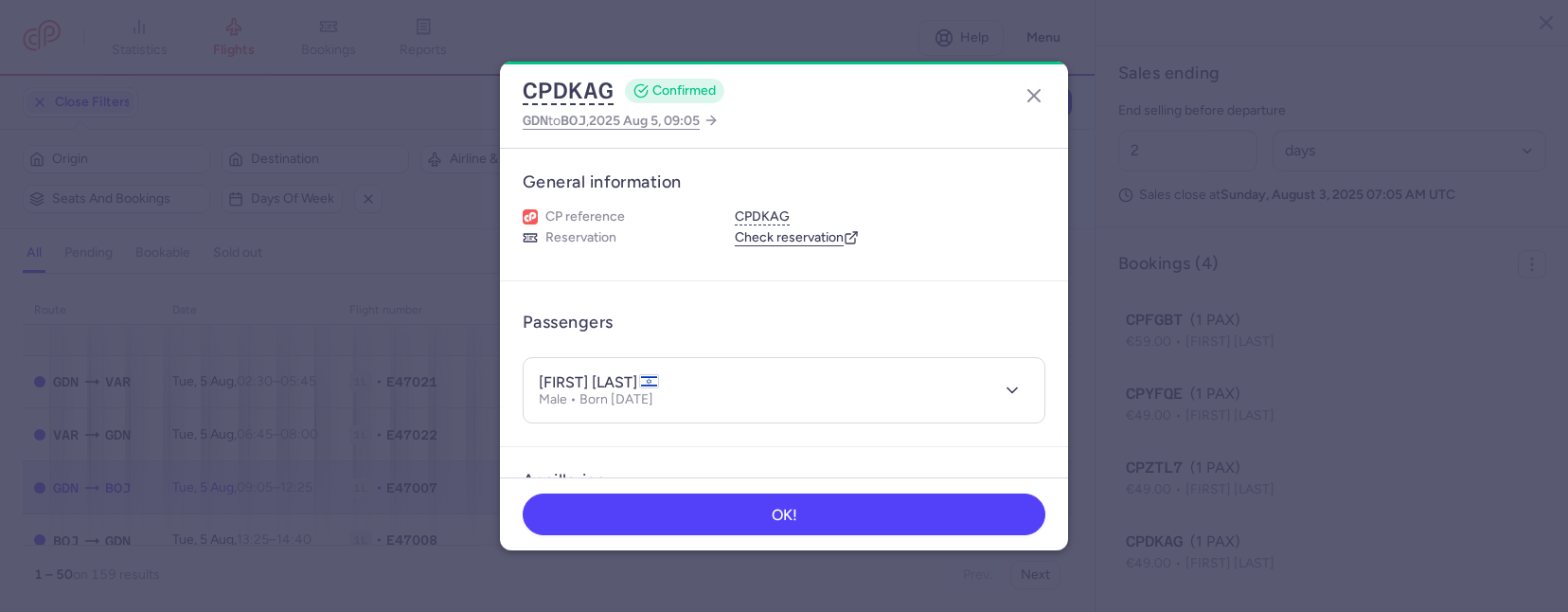 click on "[FIRST] [LAST]" at bounding box center [598, 383] 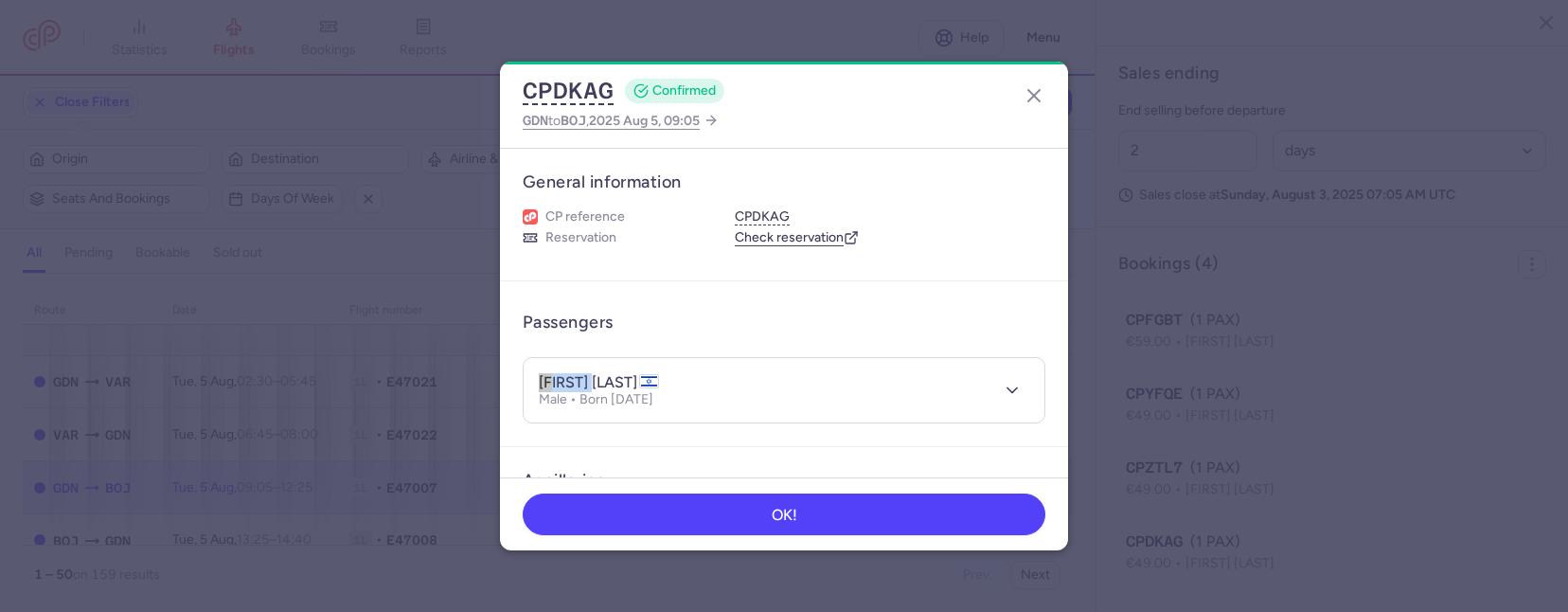 click on "[FIRST] [LAST]" at bounding box center (598, 383) 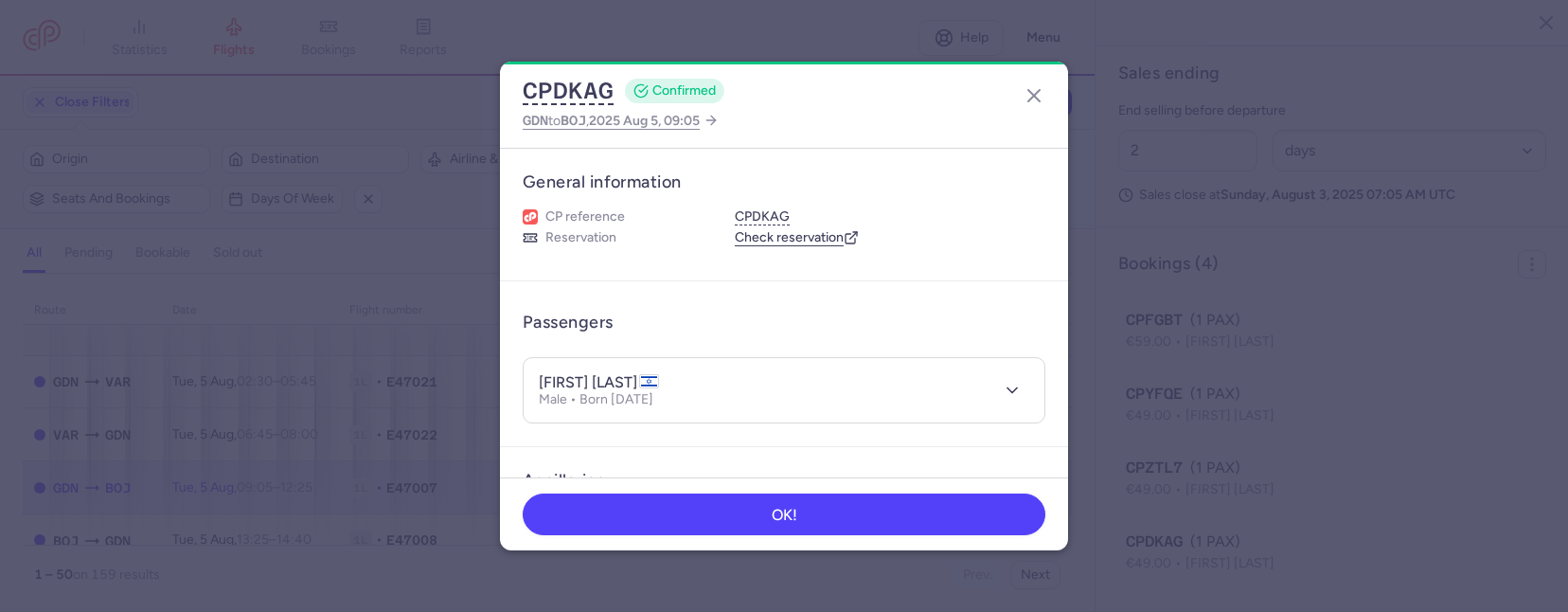 click on "[FIRST] [LAST]" at bounding box center [598, 383] 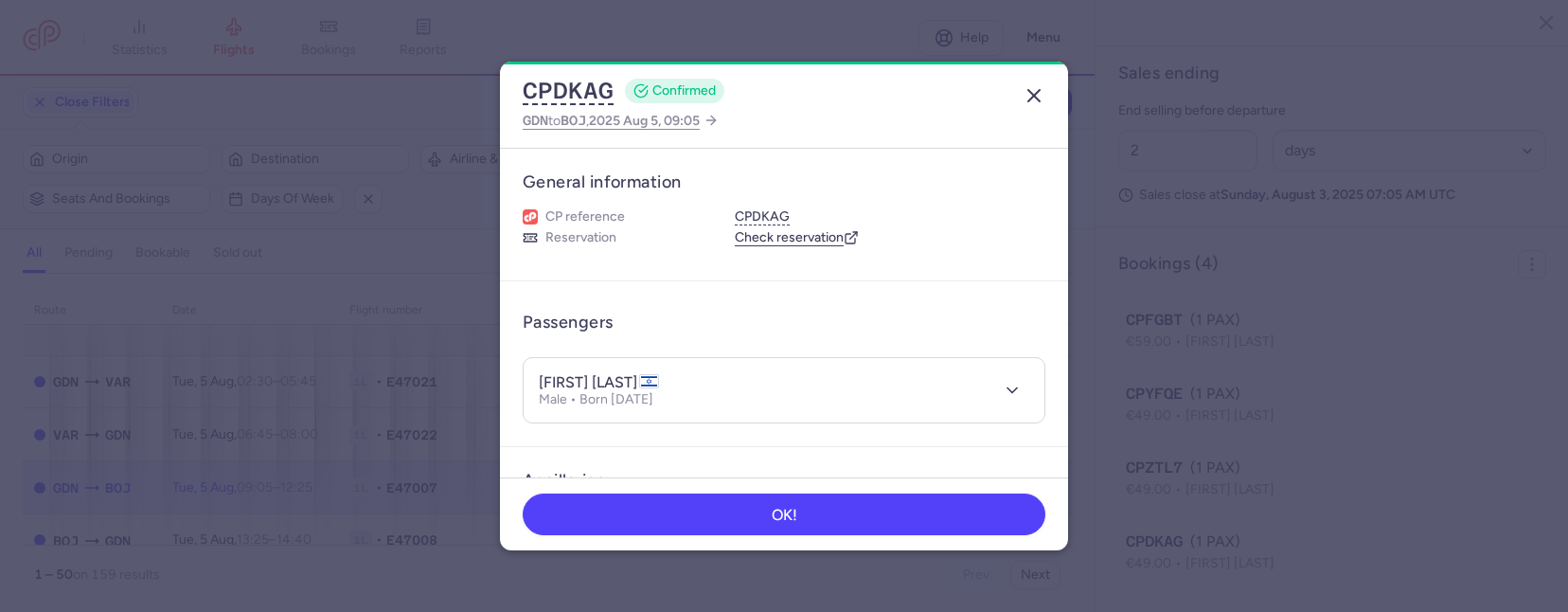 click 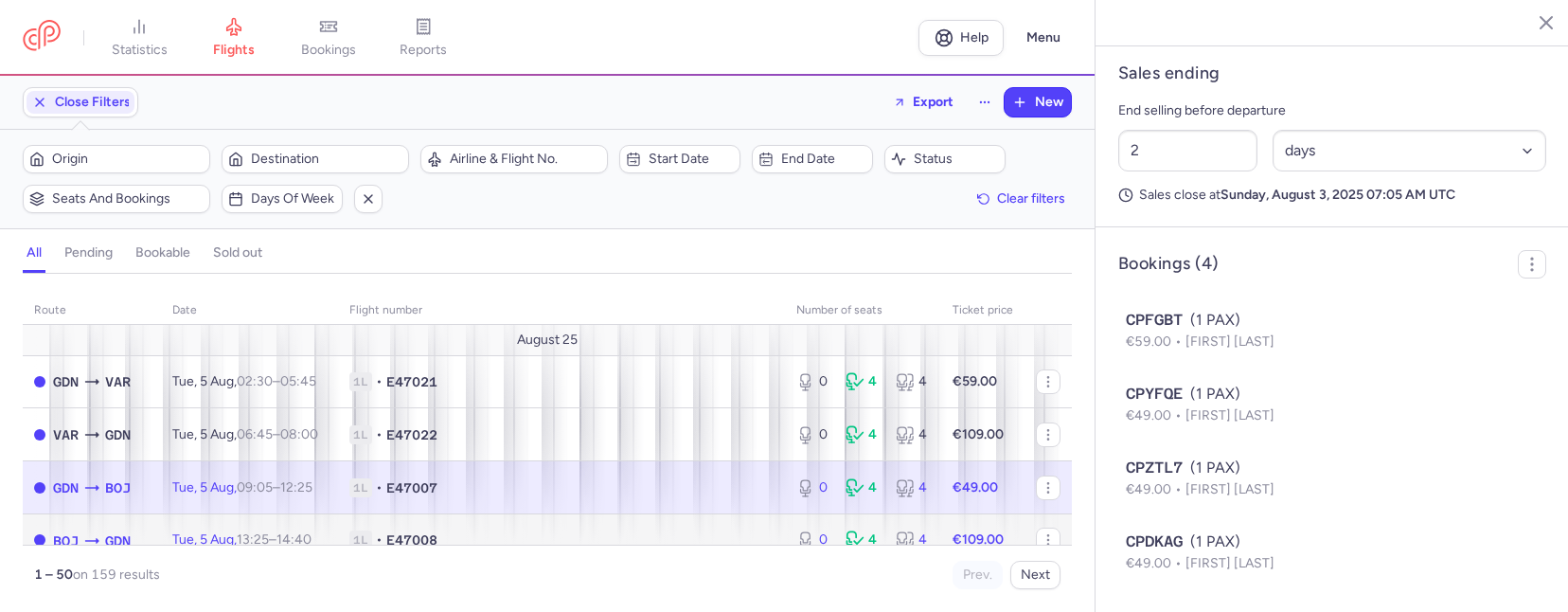 click on "1L • E47008" at bounding box center (561, 540) 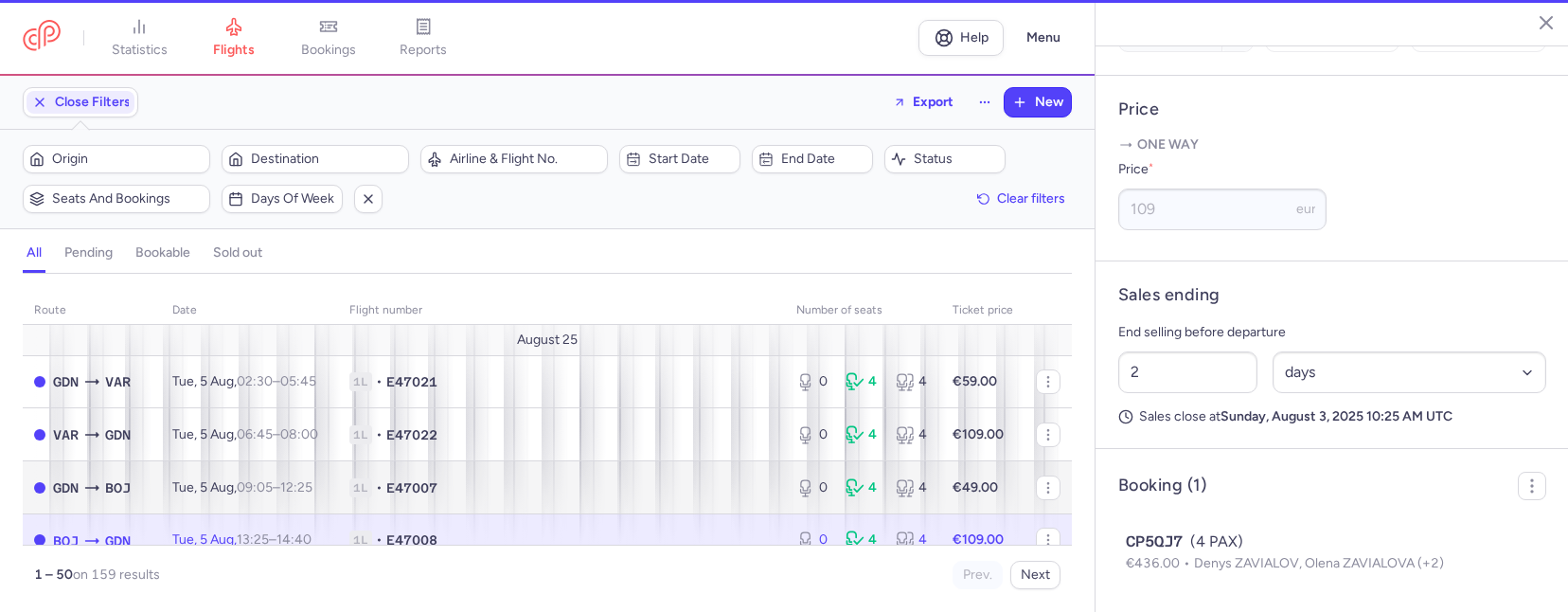 scroll, scrollTop: 744, scrollLeft: 0, axis: vertical 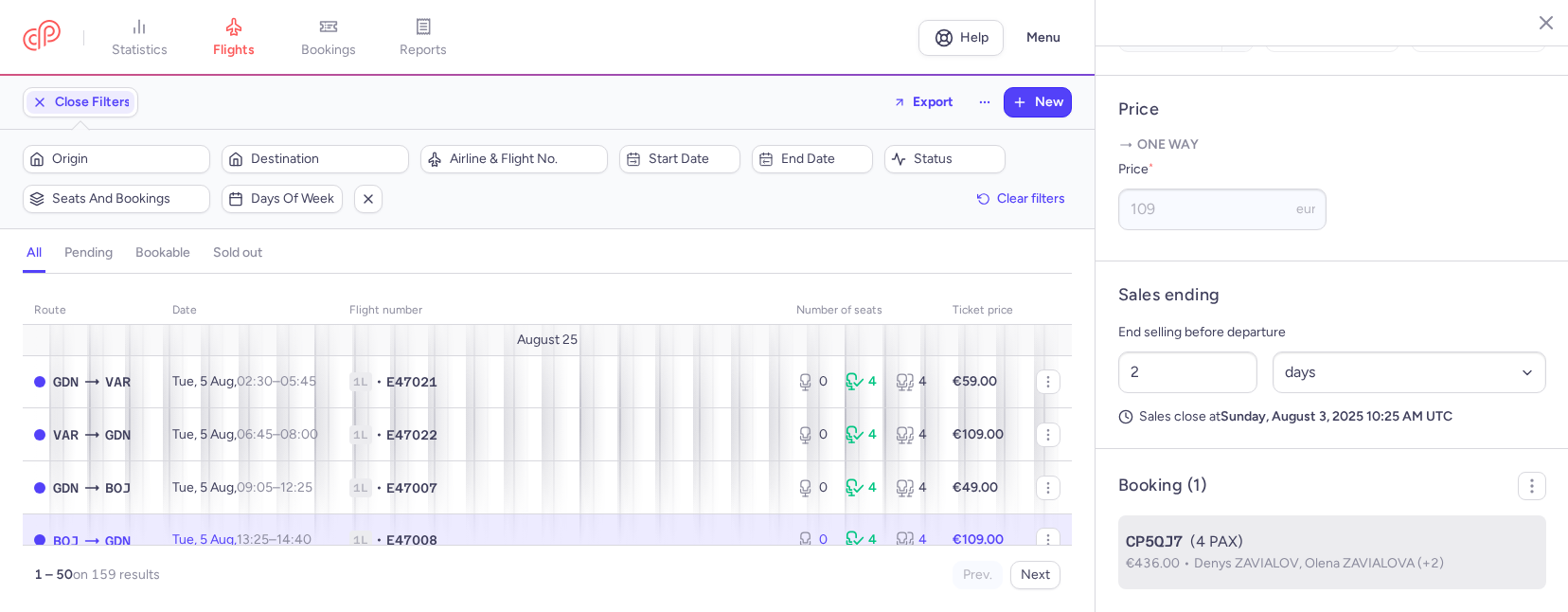 click on "CP5QJ7 (4 PAX)" at bounding box center [1332, 542] 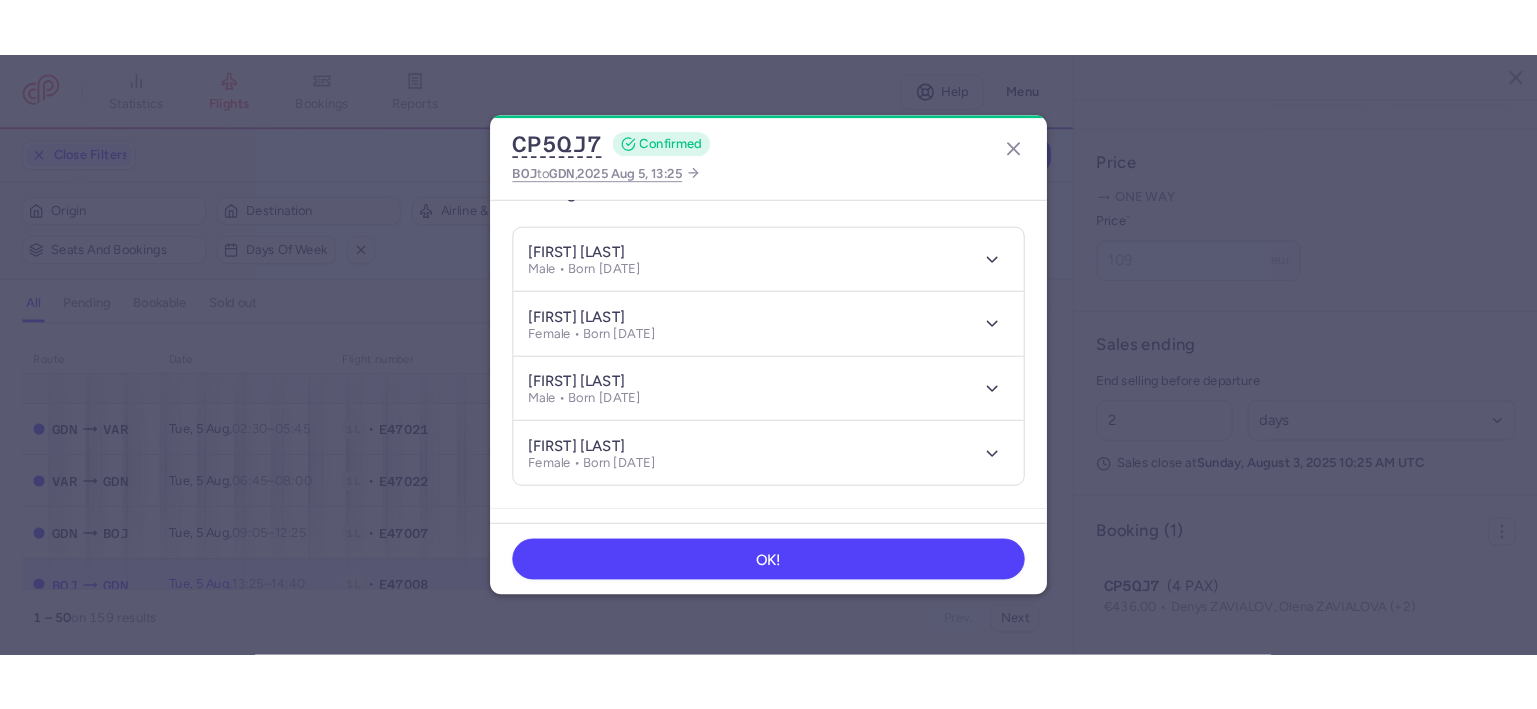 scroll, scrollTop: 200, scrollLeft: 0, axis: vertical 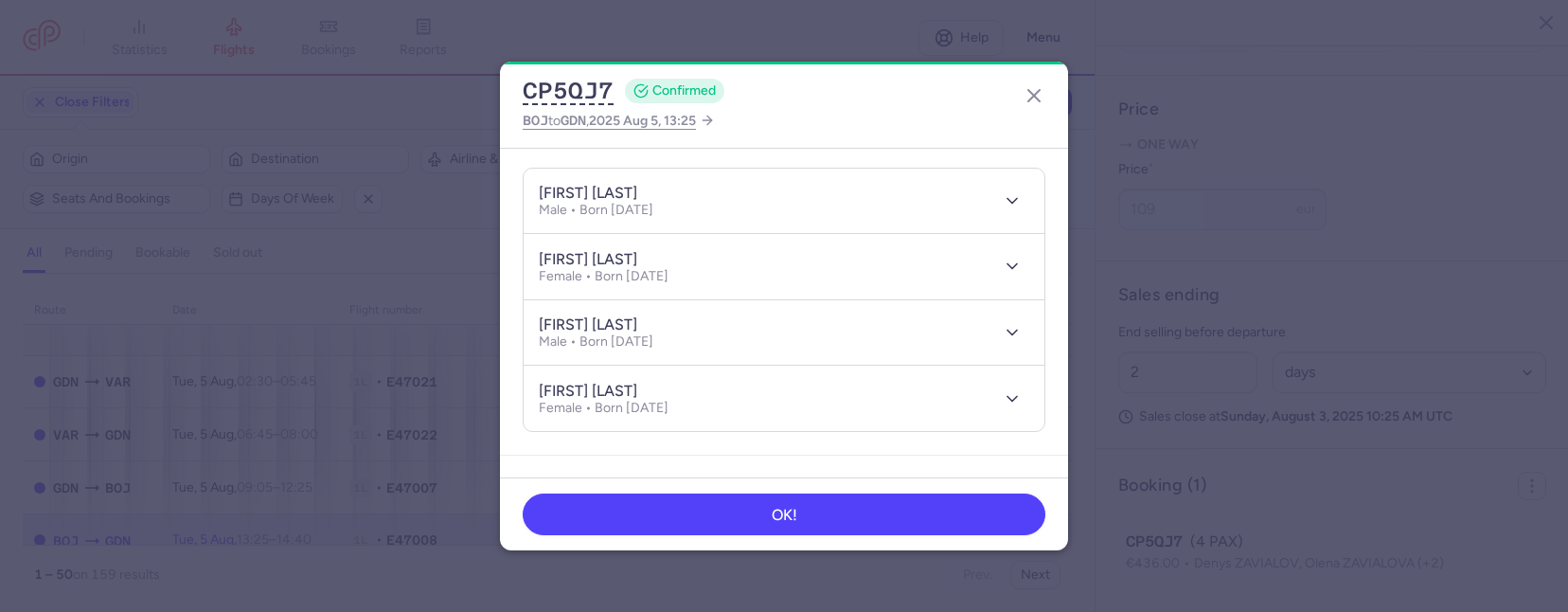 click on "[FIRST] [LAST]" at bounding box center [588, 193] 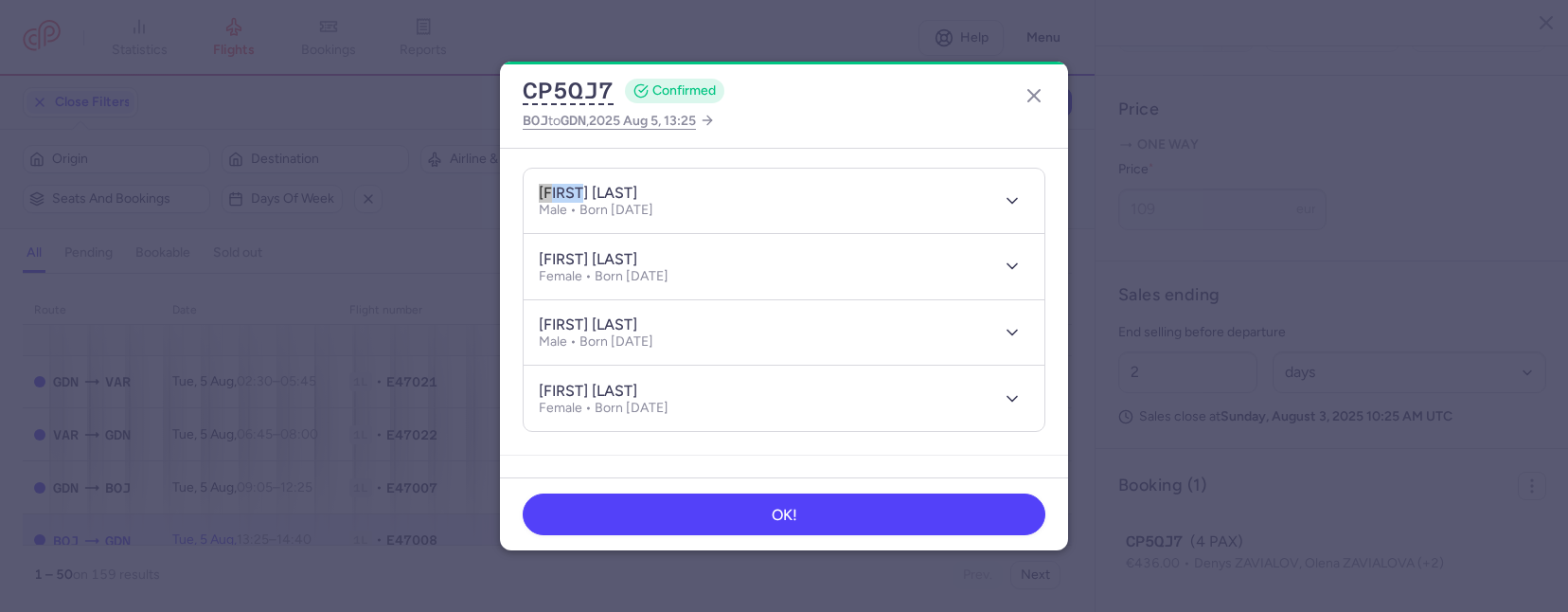 click on "[FIRST] [LAST]" at bounding box center (588, 193) 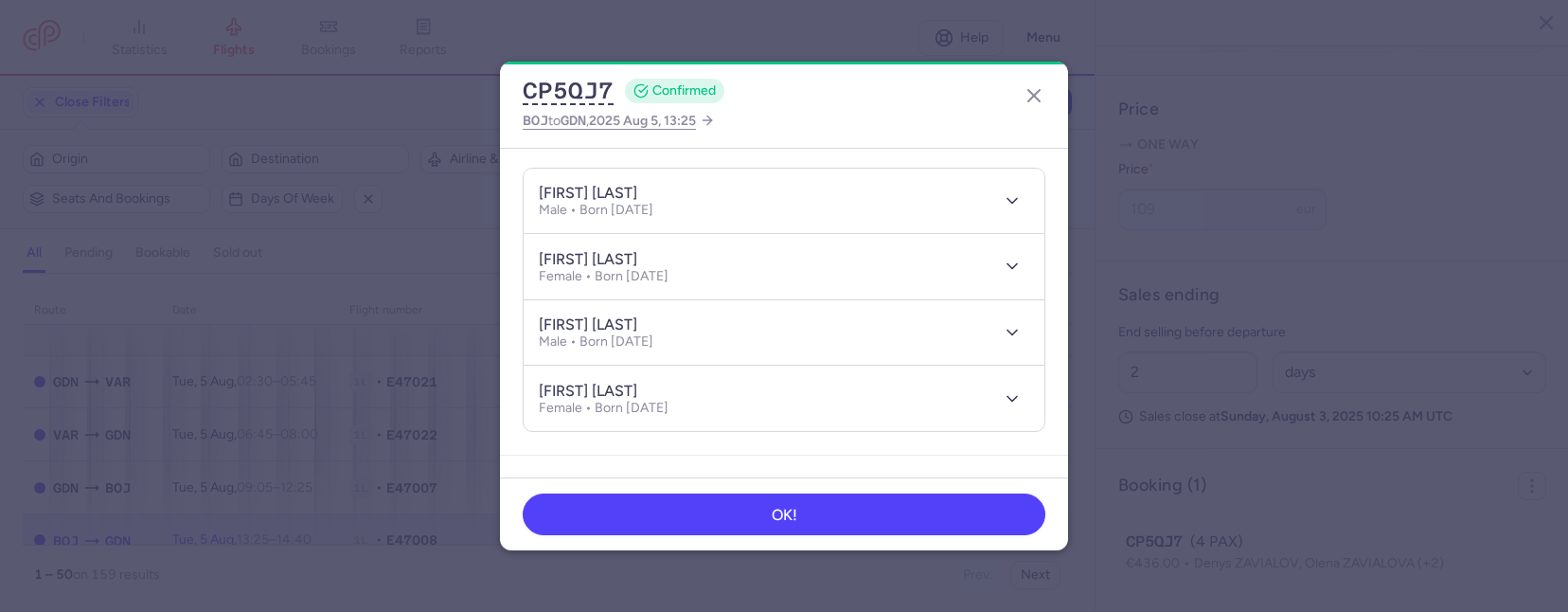 click on "[FIRST] [LAST]" at bounding box center (588, 193) 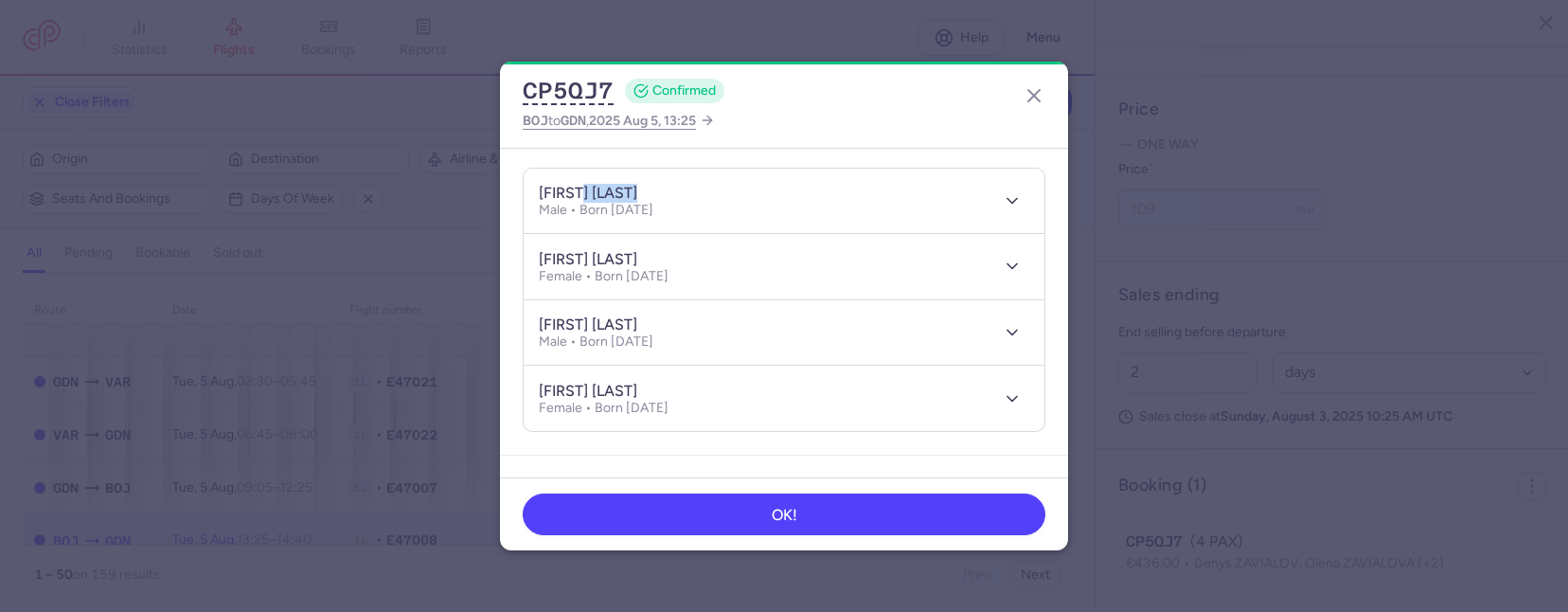 click on "[FIRST] [LAST]" at bounding box center (588, 193) 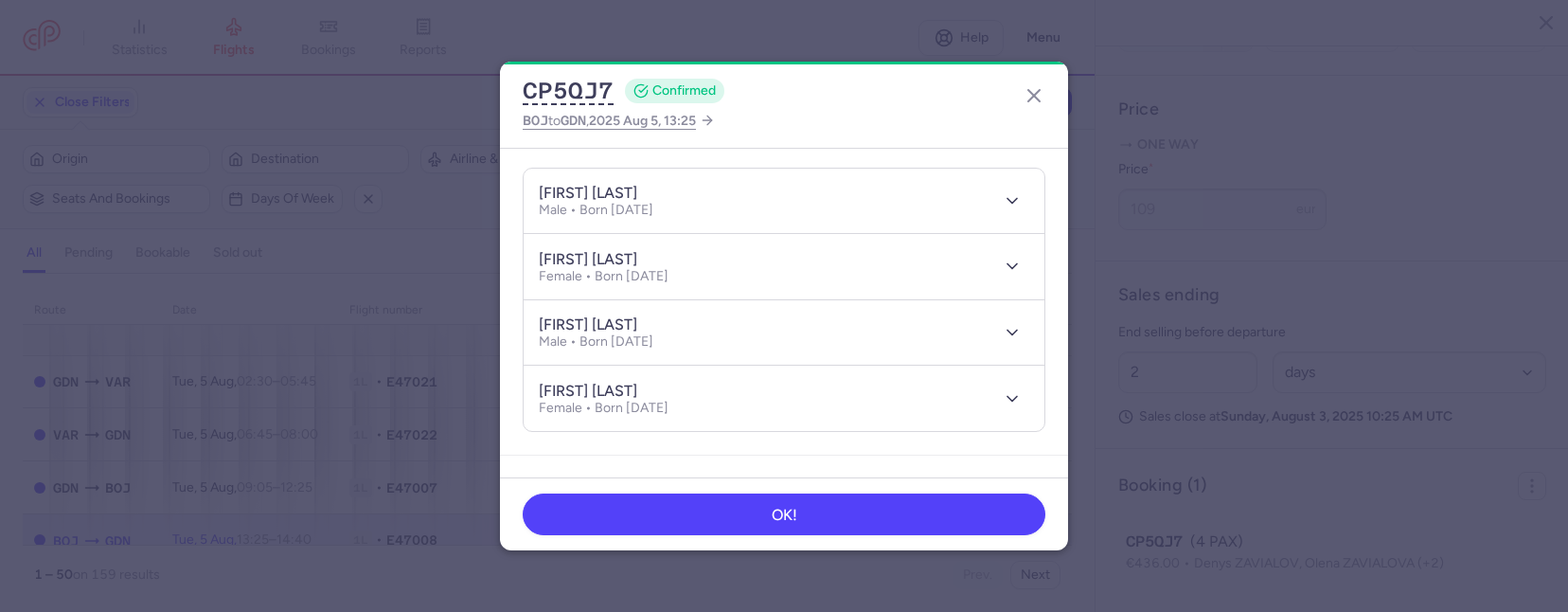 click on "[FIRST] [LAST]" at bounding box center [588, 325] 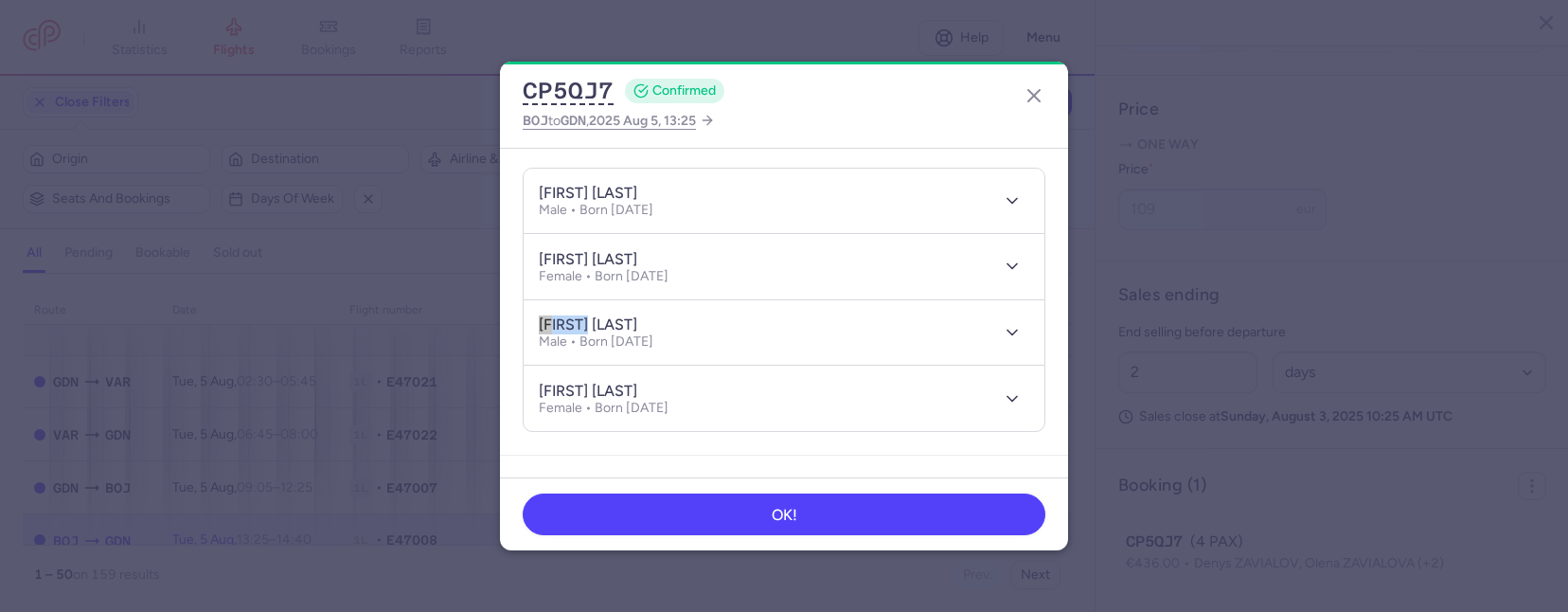 click on "[FIRST] [LAST]" at bounding box center [588, 325] 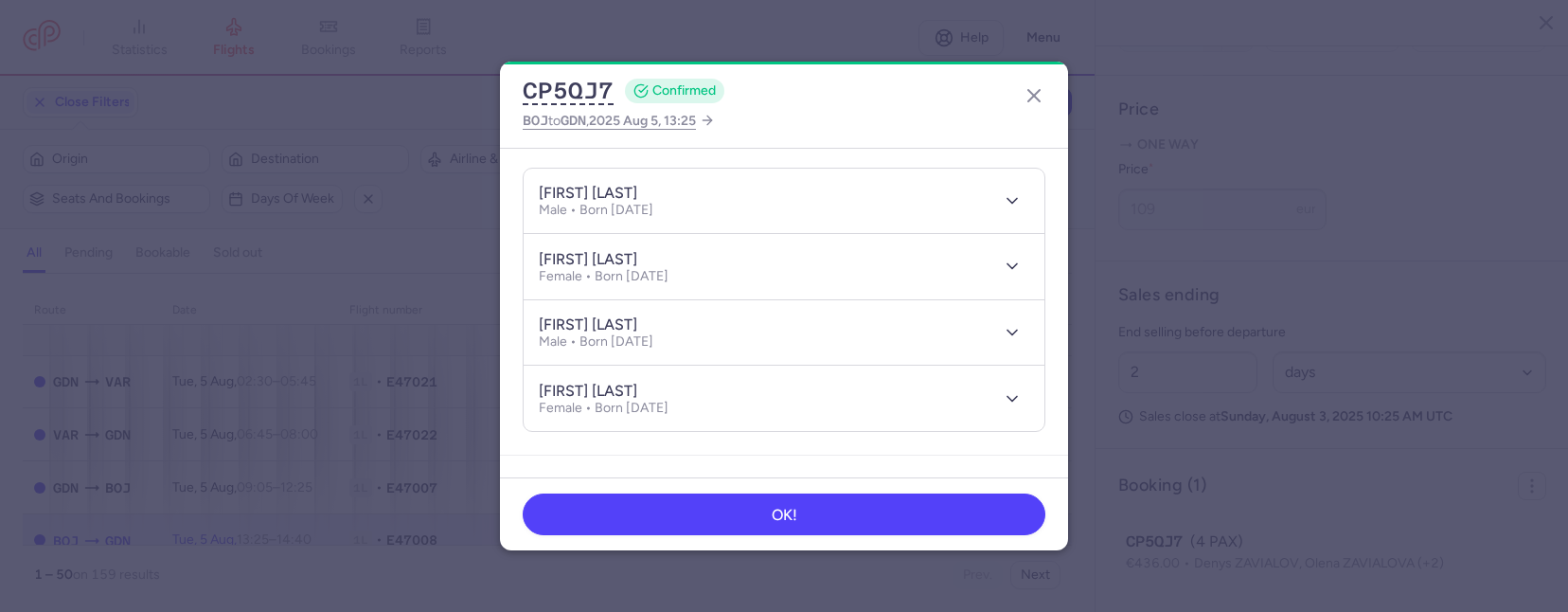 click on "[FIRST] [LAST]" at bounding box center (588, 260) 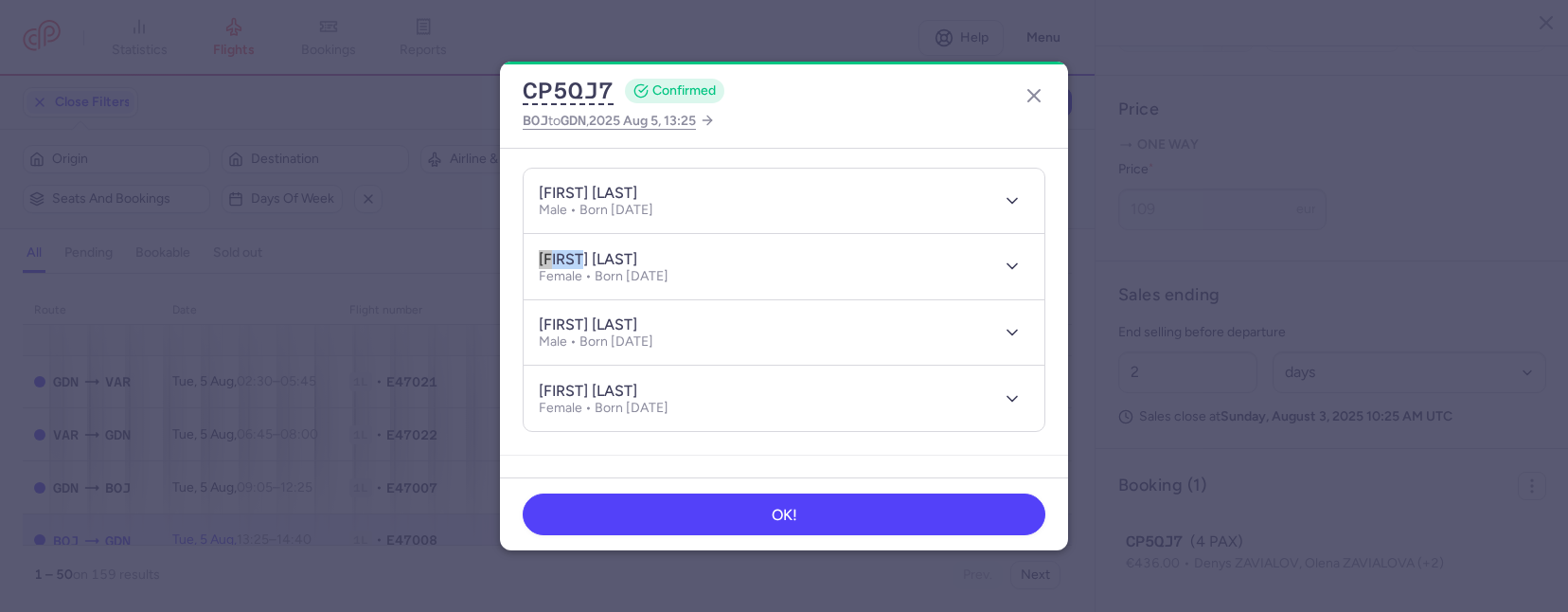 click on "[FIRST] [LAST]" at bounding box center [588, 260] 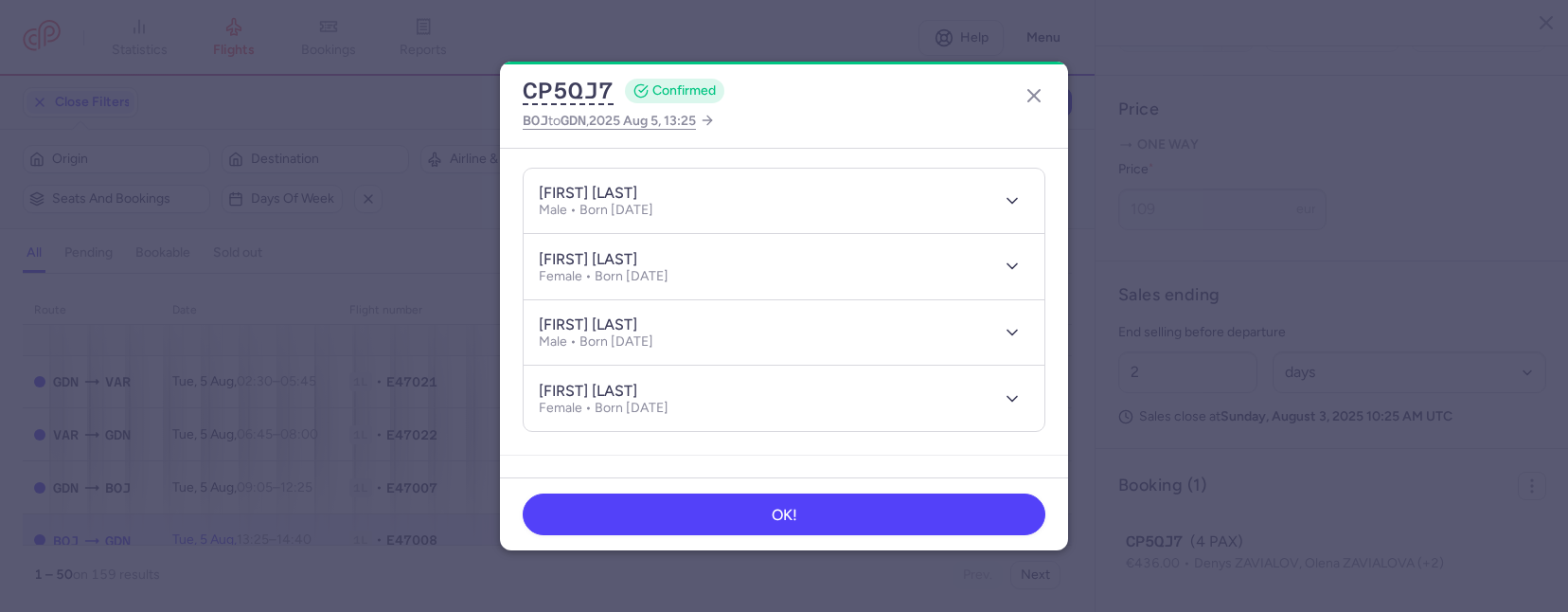 click on "[FIRST] [LAST]" at bounding box center (588, 260) 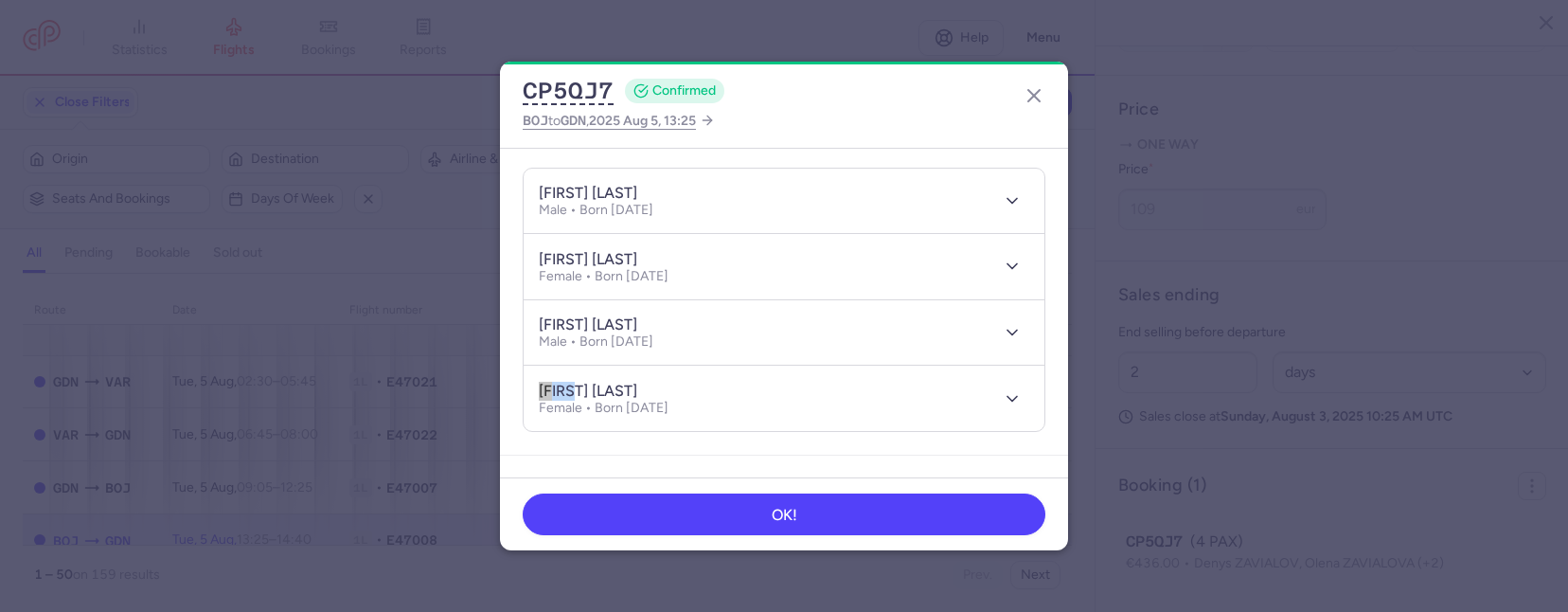 click on "[FIRST] [LAST]" at bounding box center (588, 391) 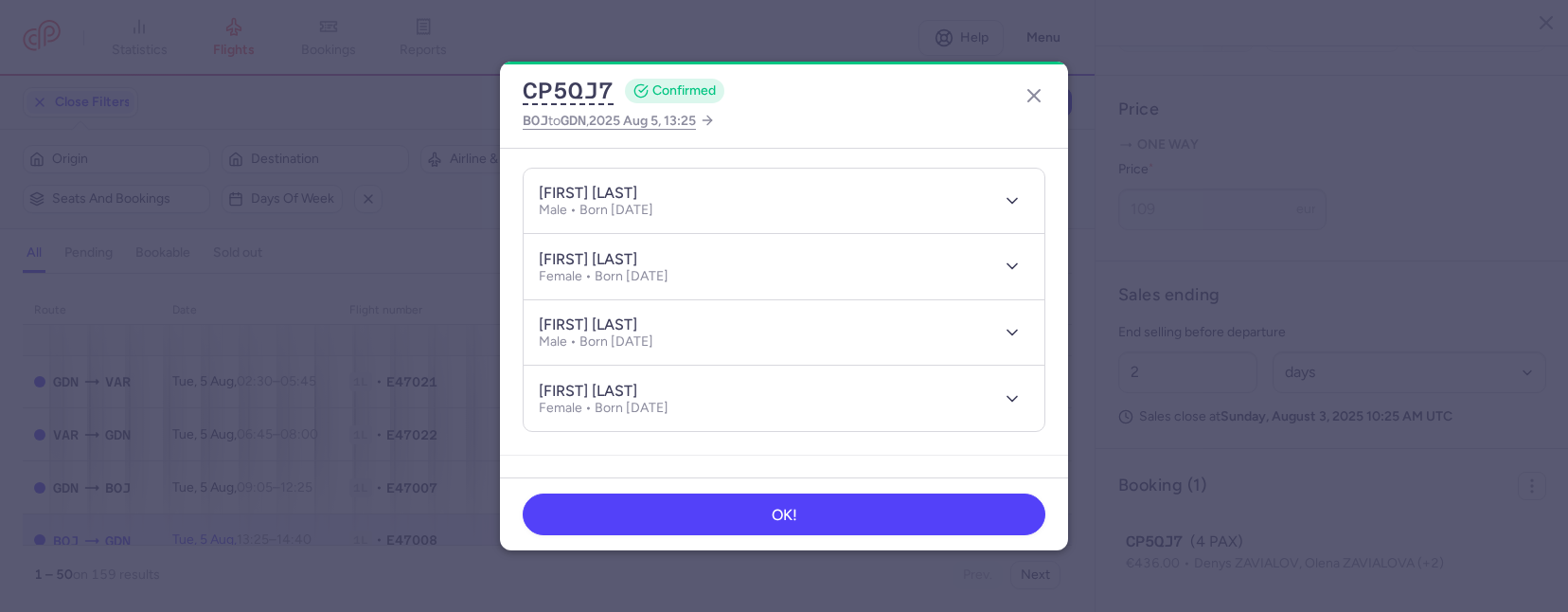 click on "[FIRST] [LAST]" at bounding box center [588, 391] 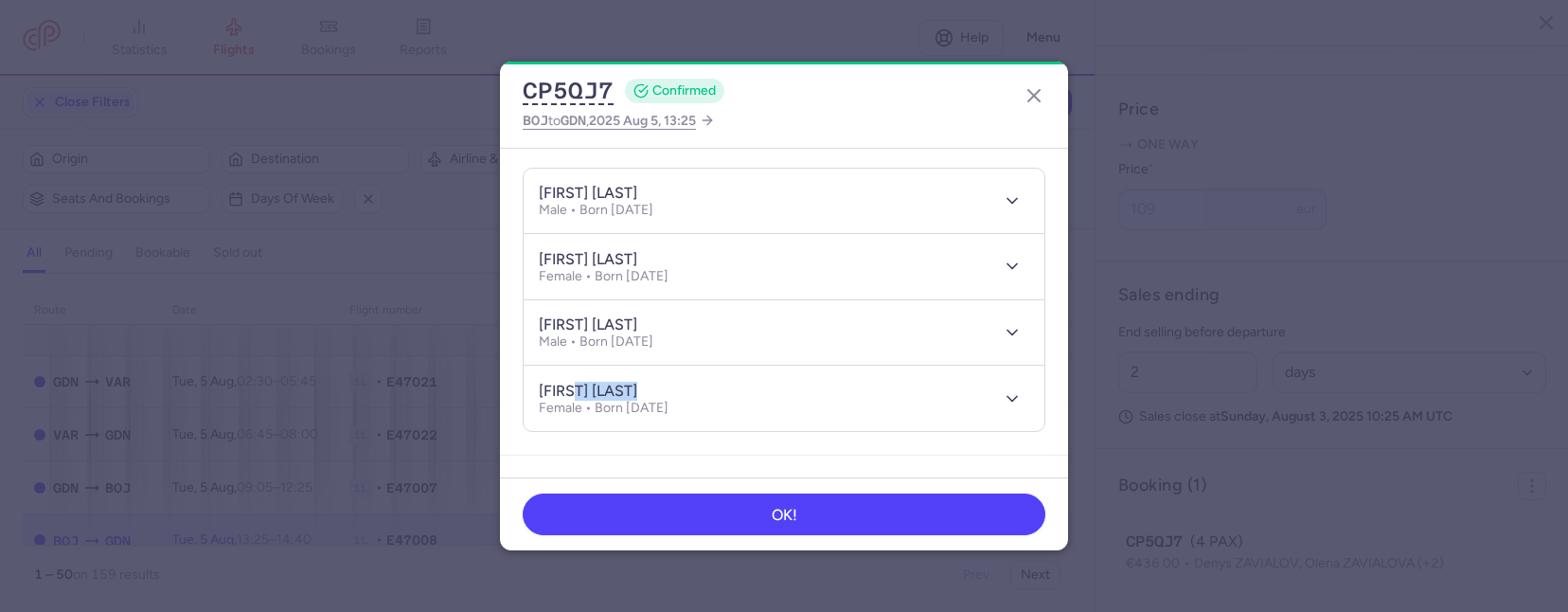 click on "[FIRST] [LAST]" at bounding box center (588, 391) 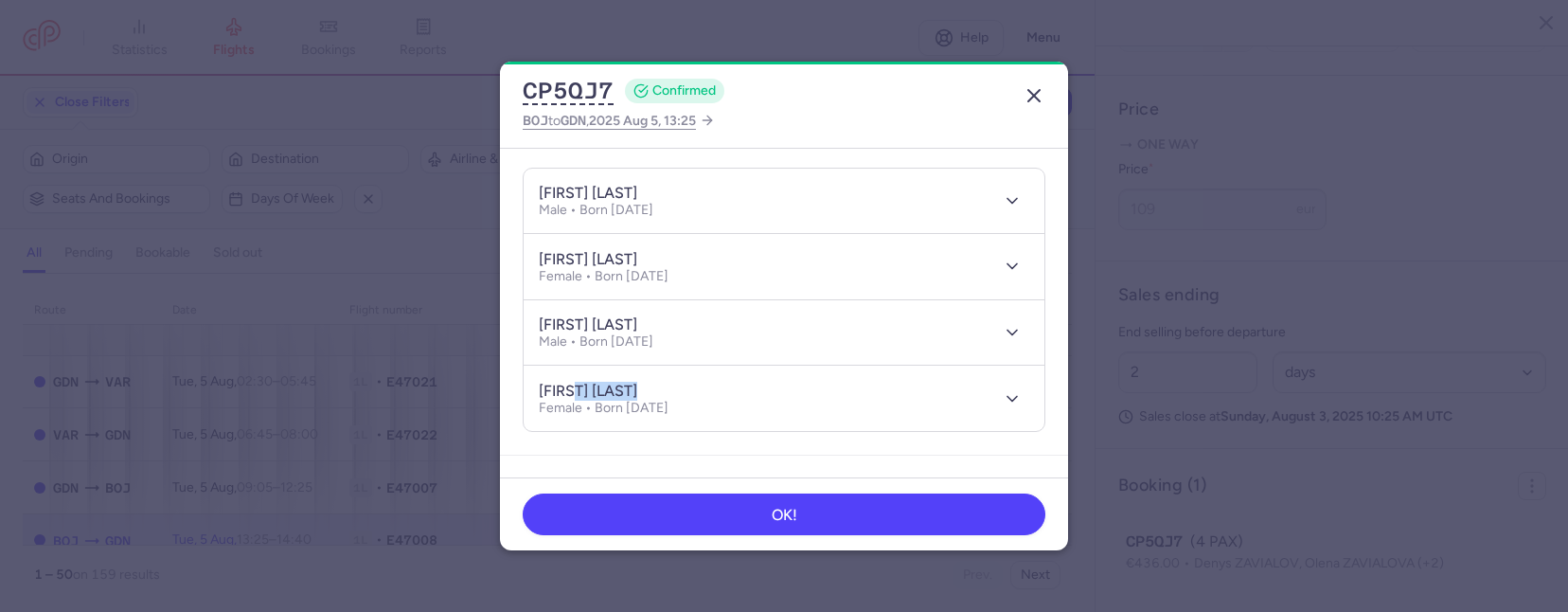 click 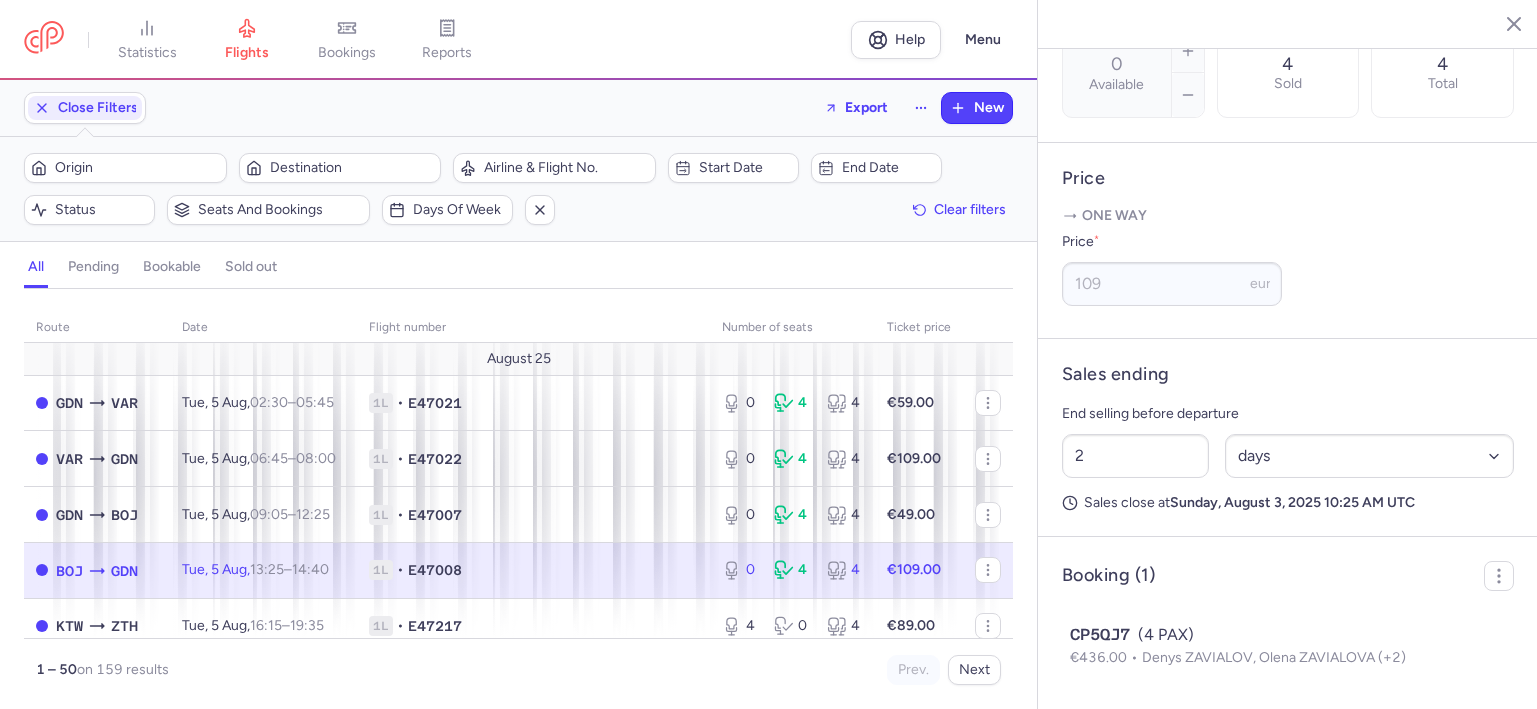 scroll, scrollTop: 722, scrollLeft: 0, axis: vertical 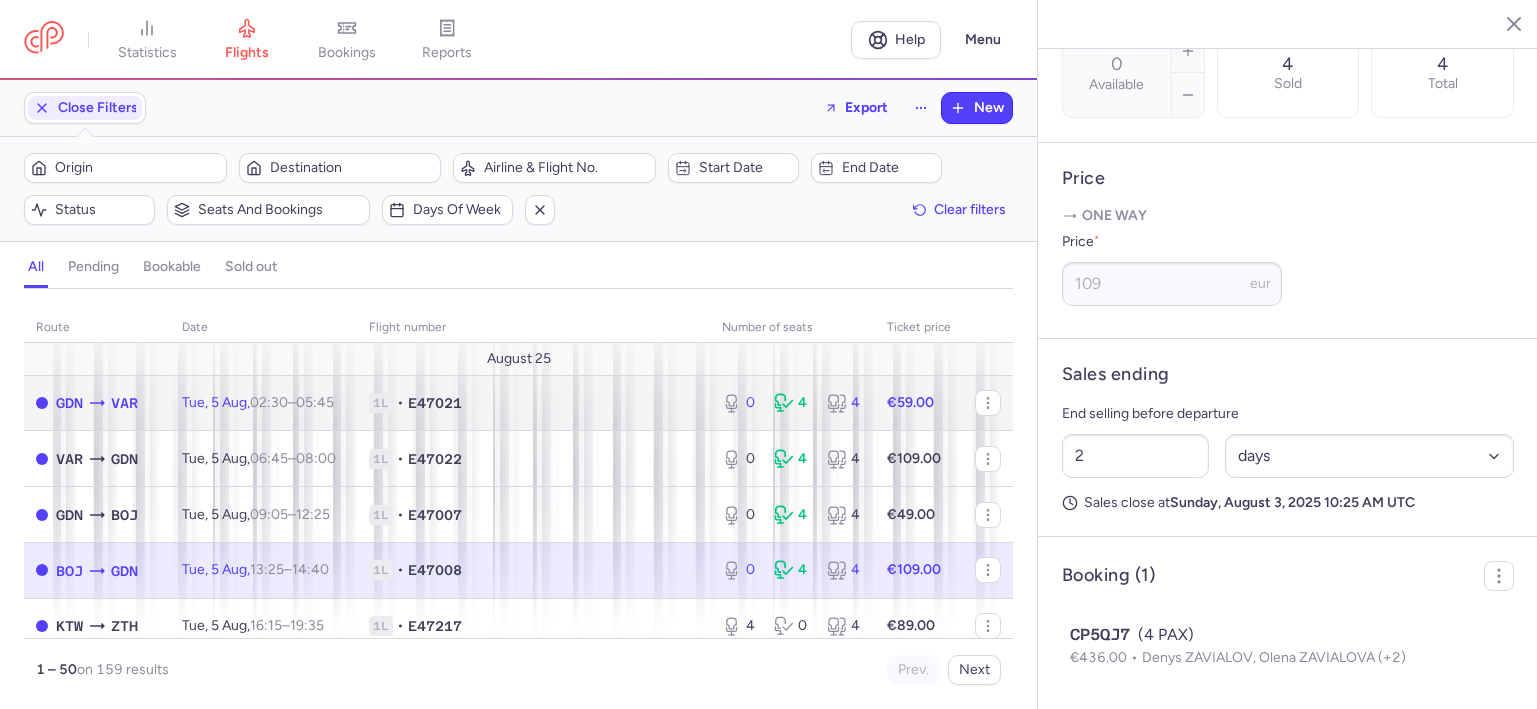 click on "1L • E47021" at bounding box center [533, 403] 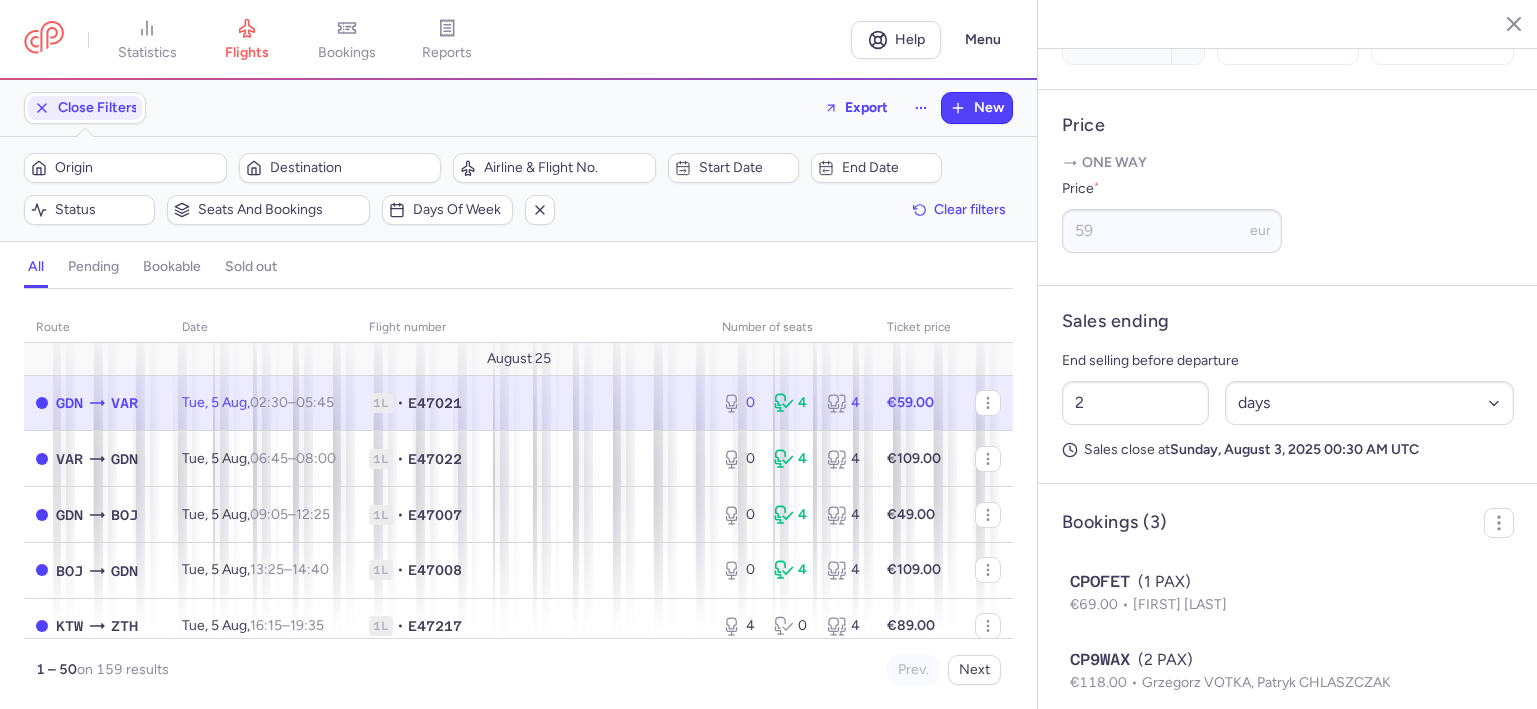 scroll, scrollTop: 878, scrollLeft: 0, axis: vertical 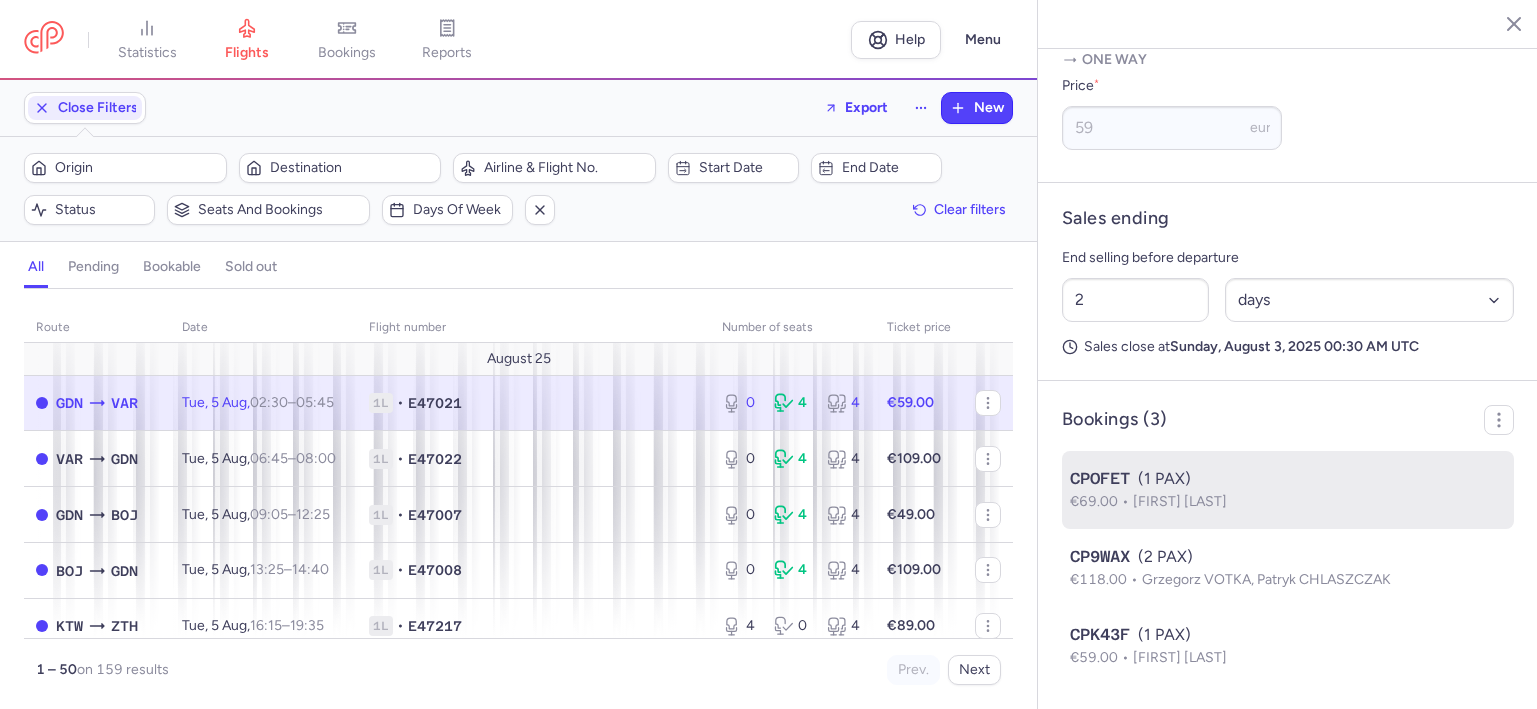 click on "[FIRST] [LAST]" at bounding box center (1180, 501) 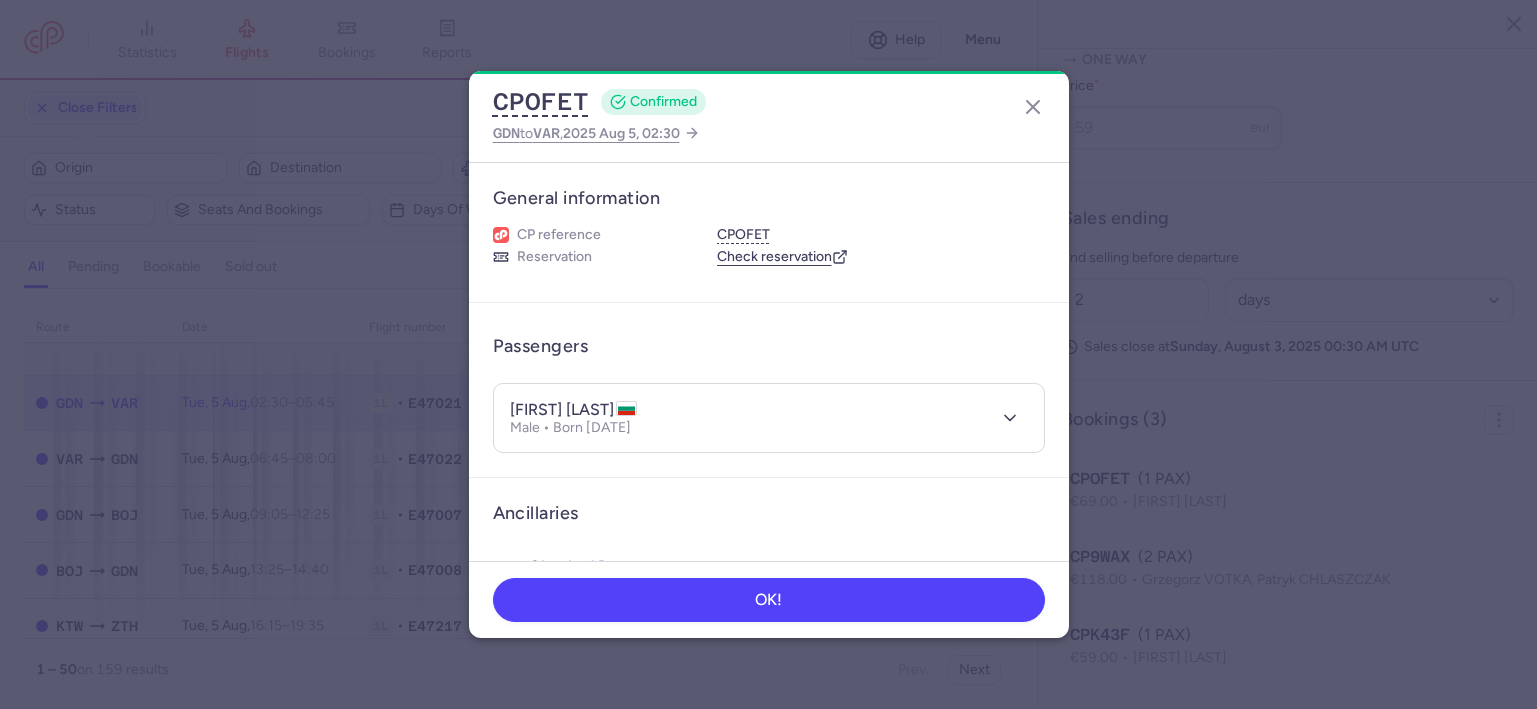 click on "[FIRST] [LAST]" at bounding box center (573, 410) 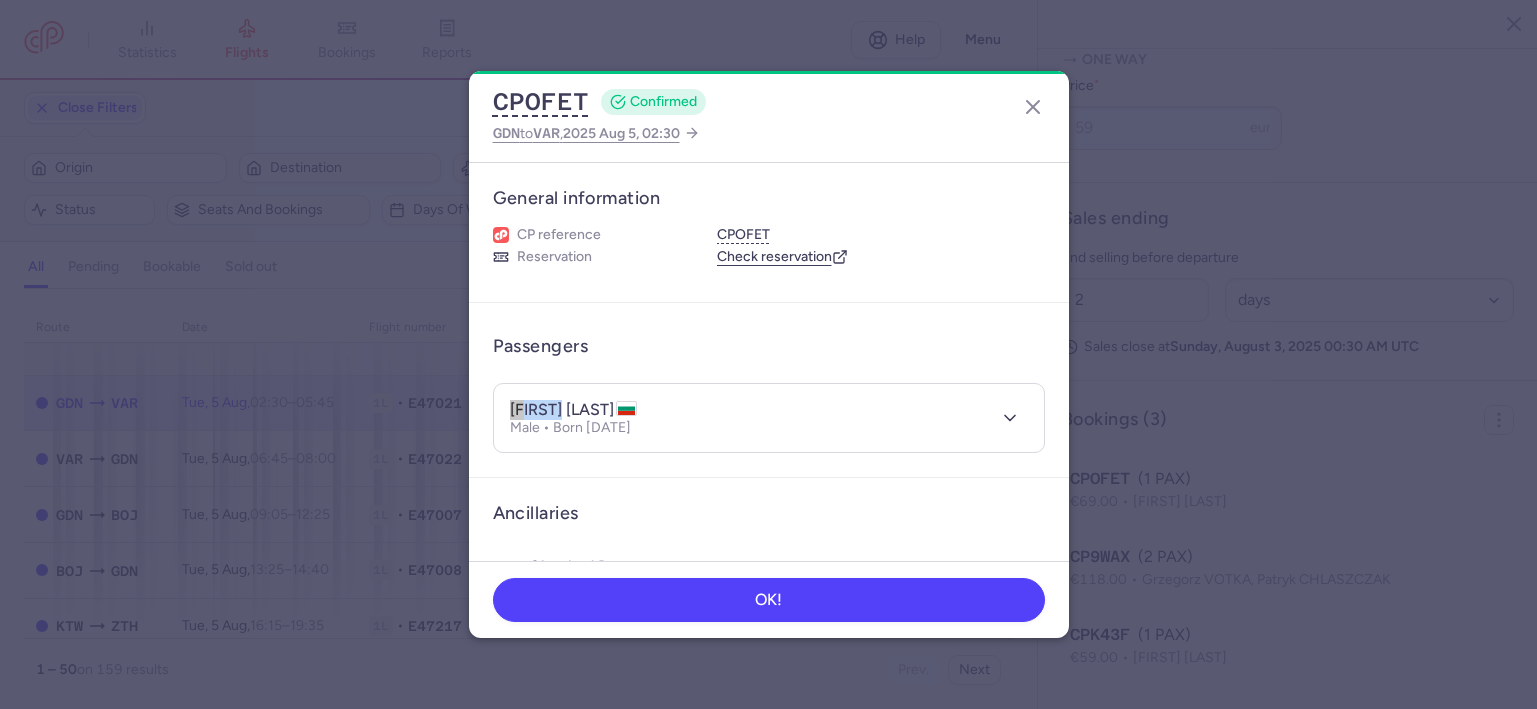 click on "[FIRST] [LAST]" at bounding box center (573, 410) 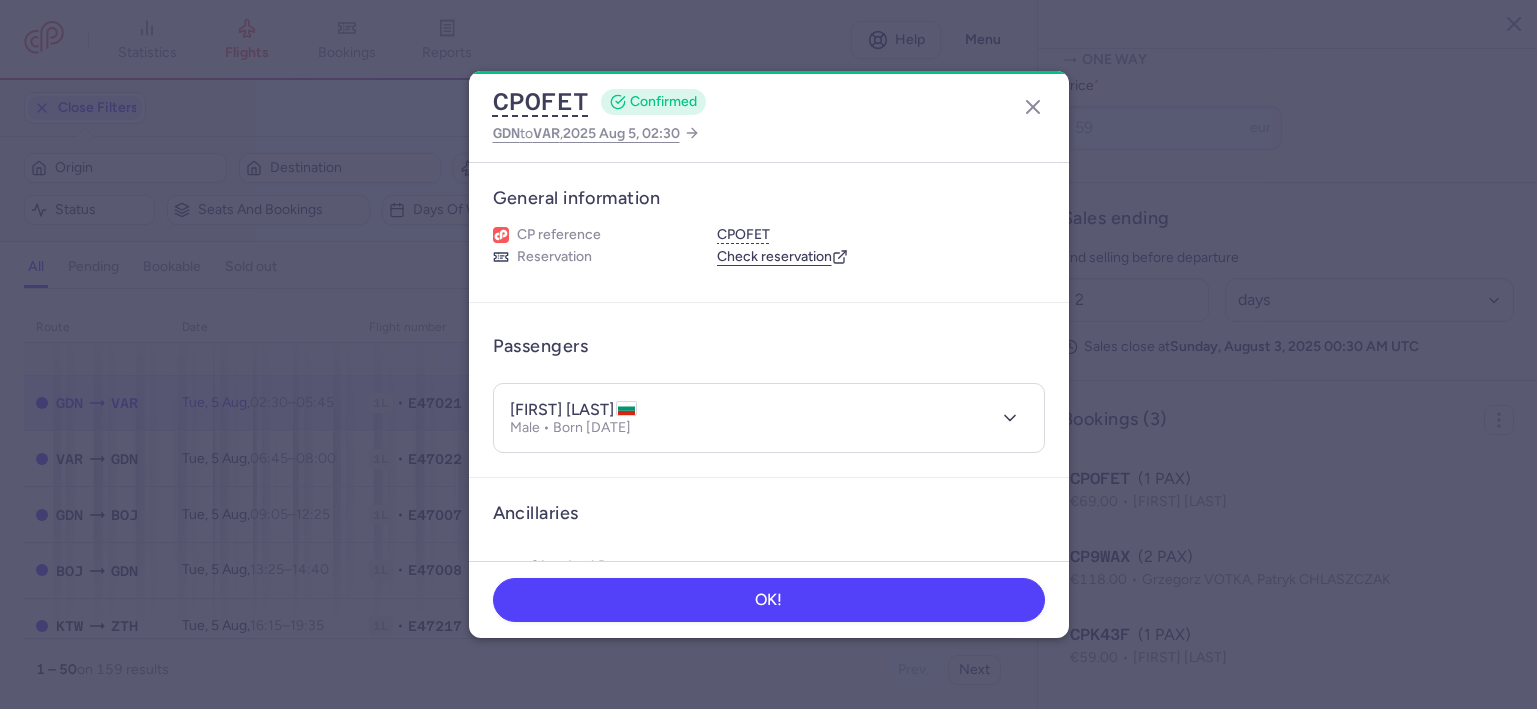 click on "[FIRST] [LAST]" at bounding box center (573, 410) 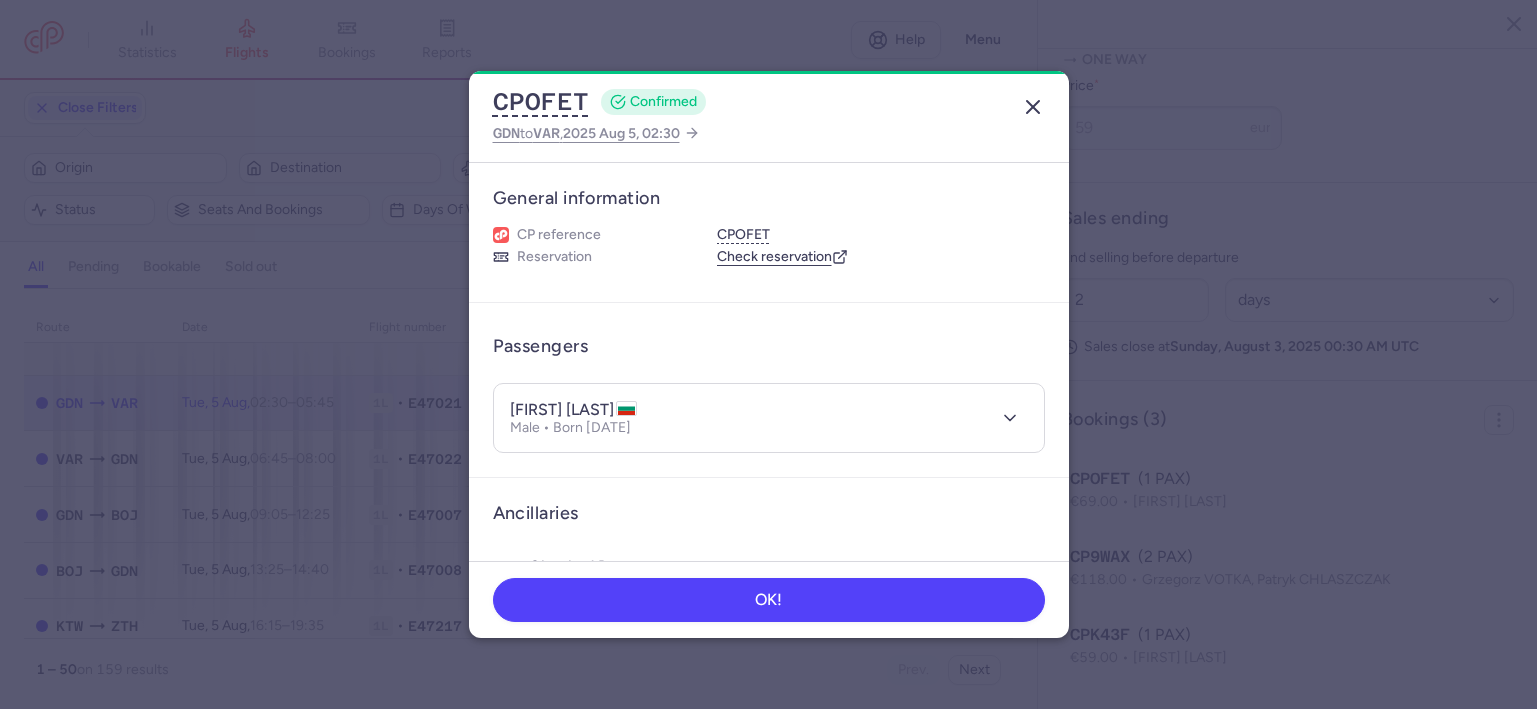 click 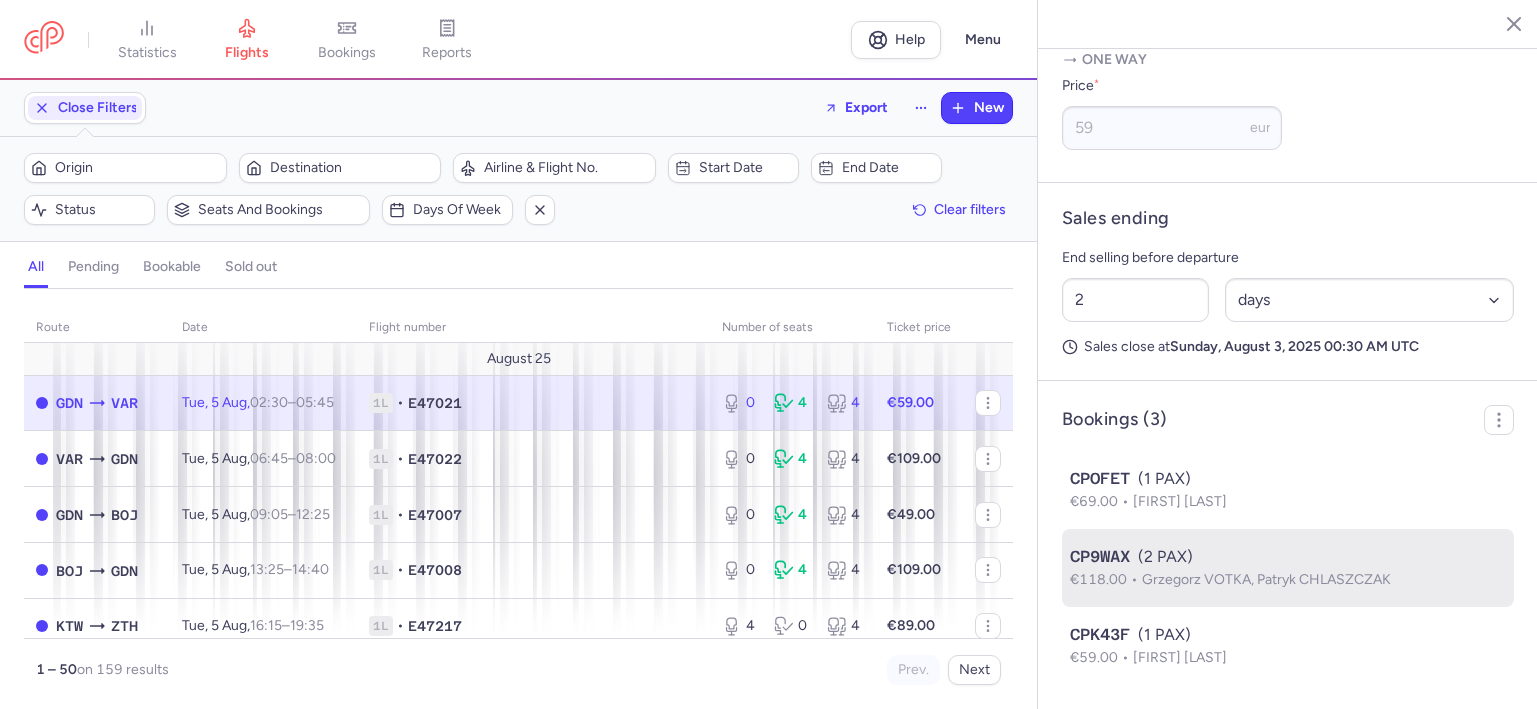 click on "CP9WAX (2 PAX)" at bounding box center [1288, 557] 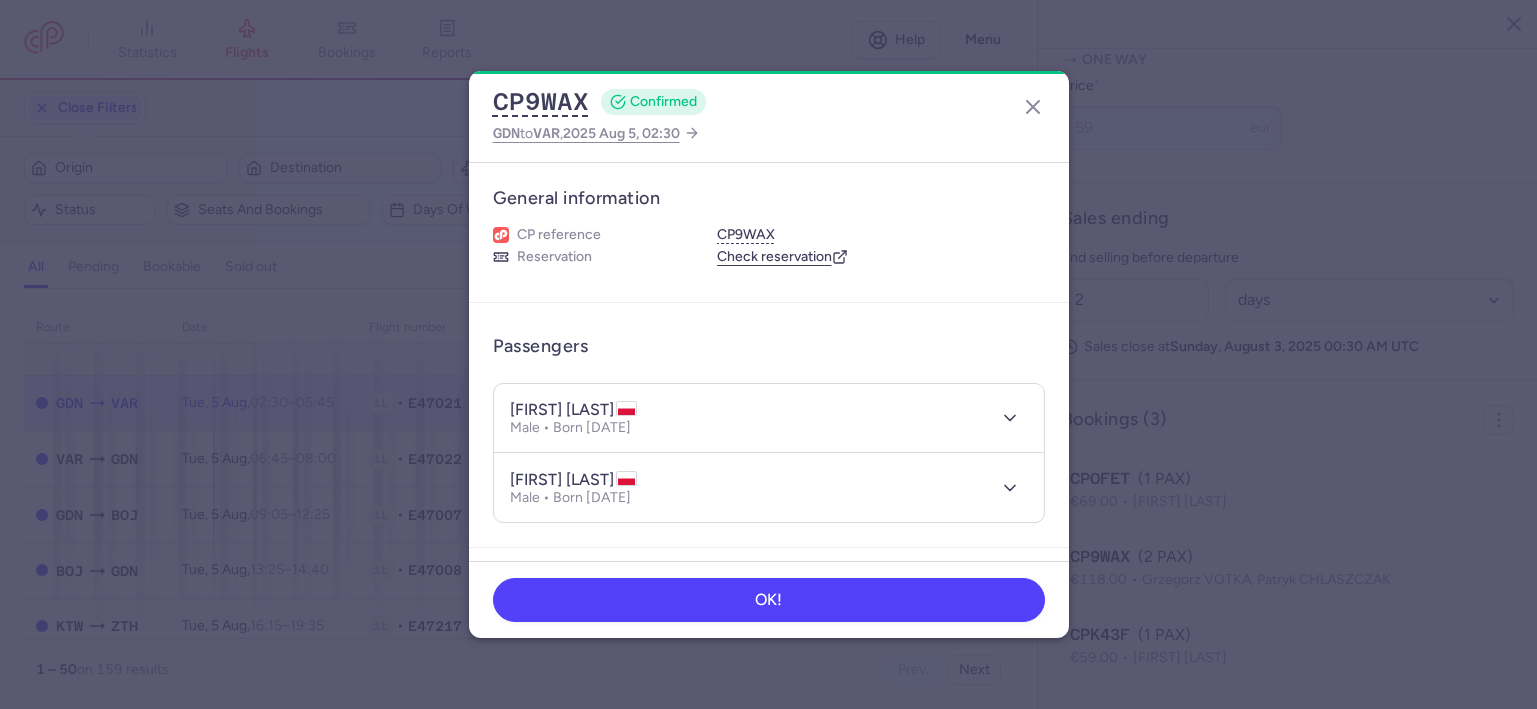 click on "[FIRST] [LAST]" at bounding box center [573, 410] 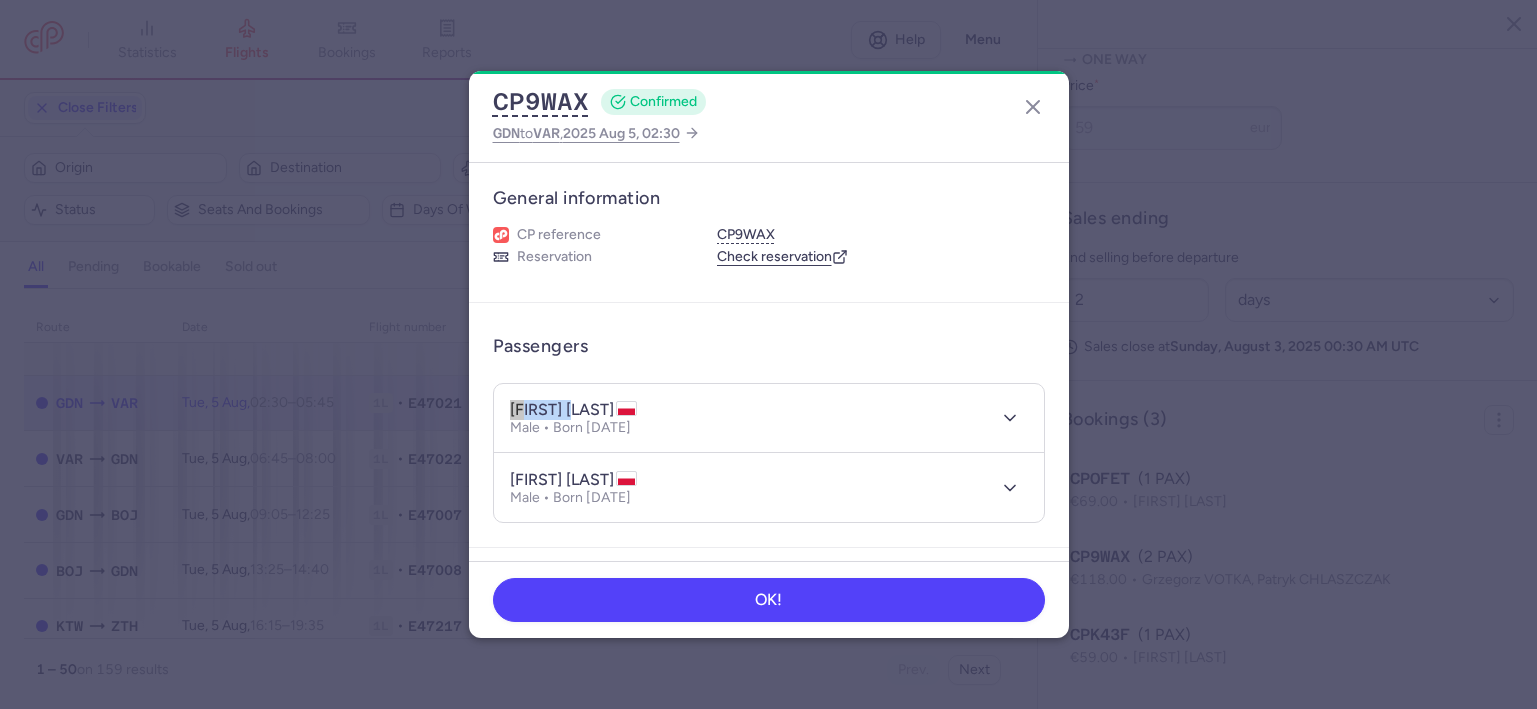 click on "[FIRST] [LAST]" at bounding box center [573, 410] 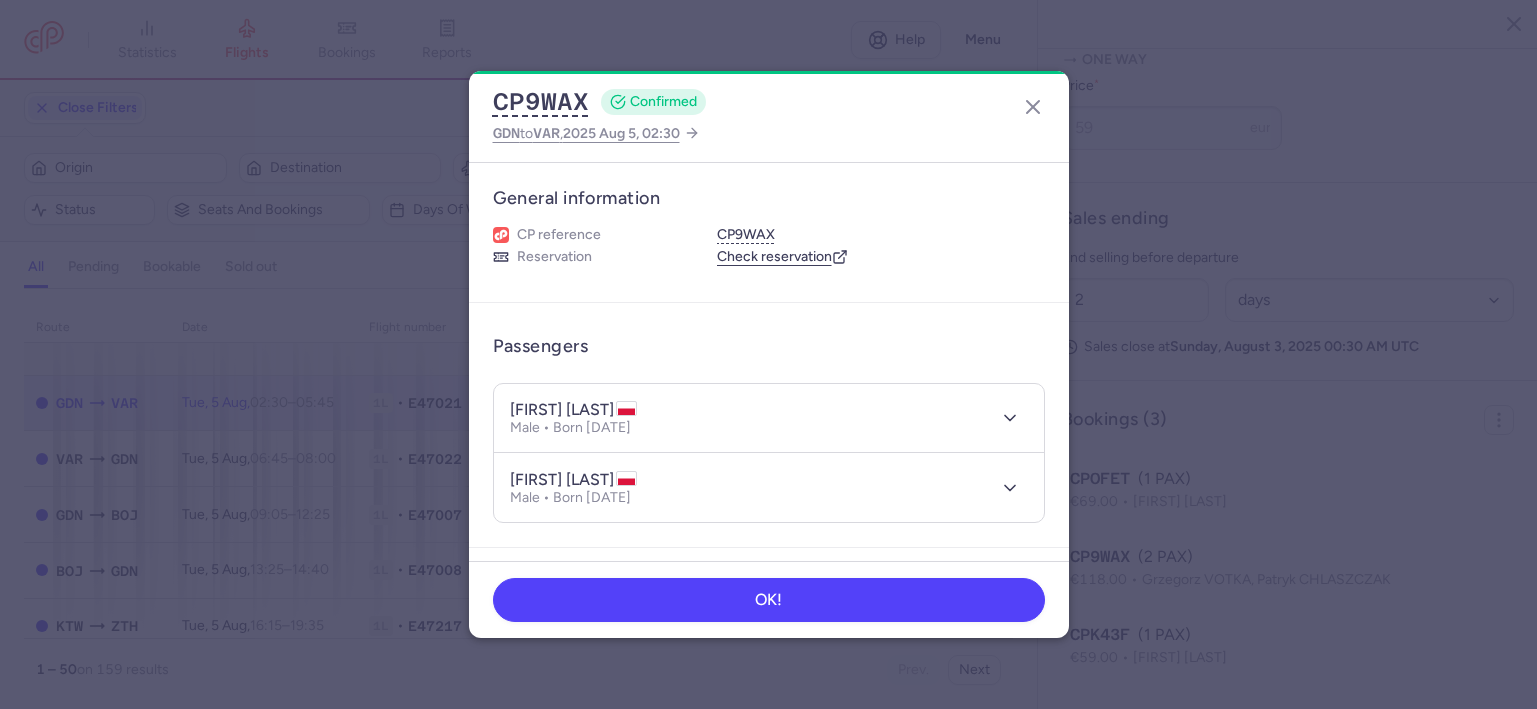click on "[FIRST] [LAST]" at bounding box center (573, 410) 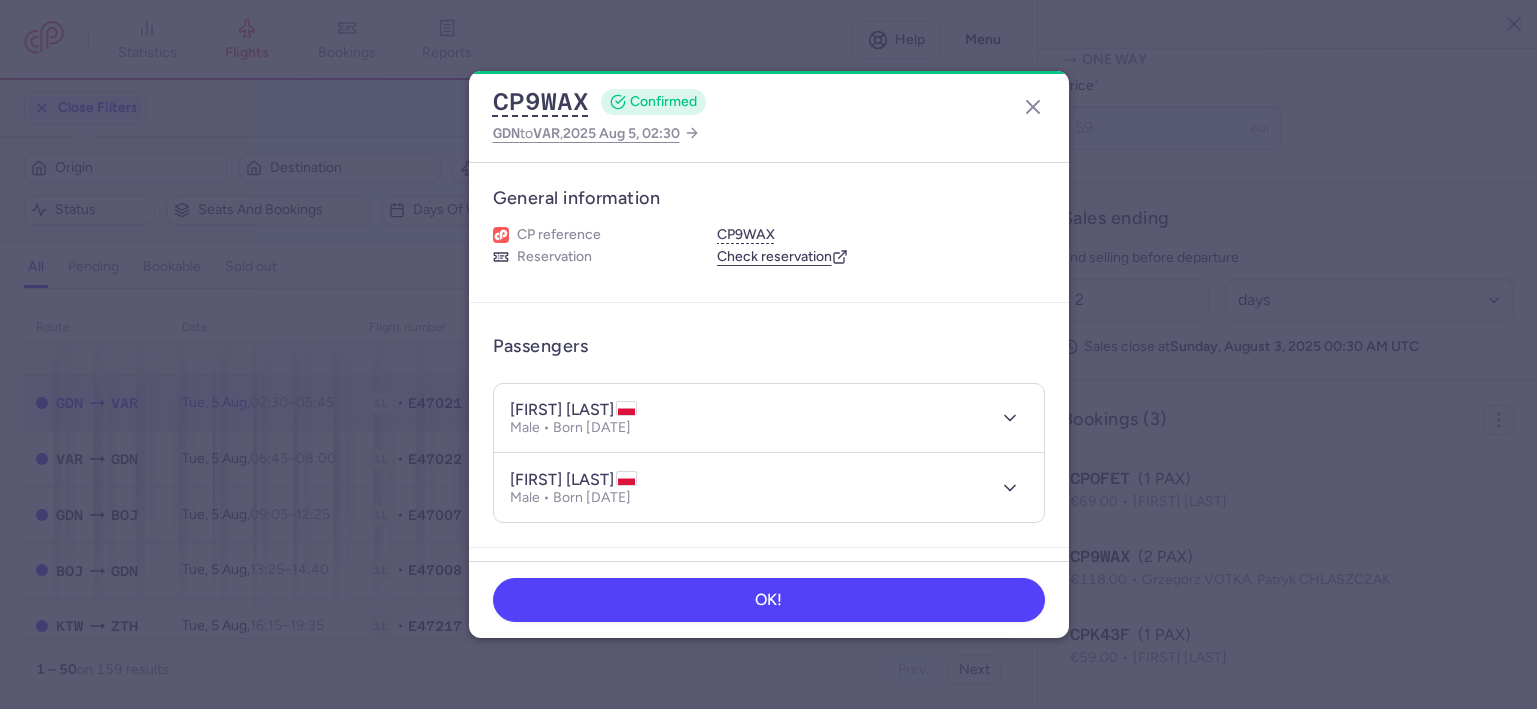 click on "[FIRST] [LAST]" at bounding box center (573, 480) 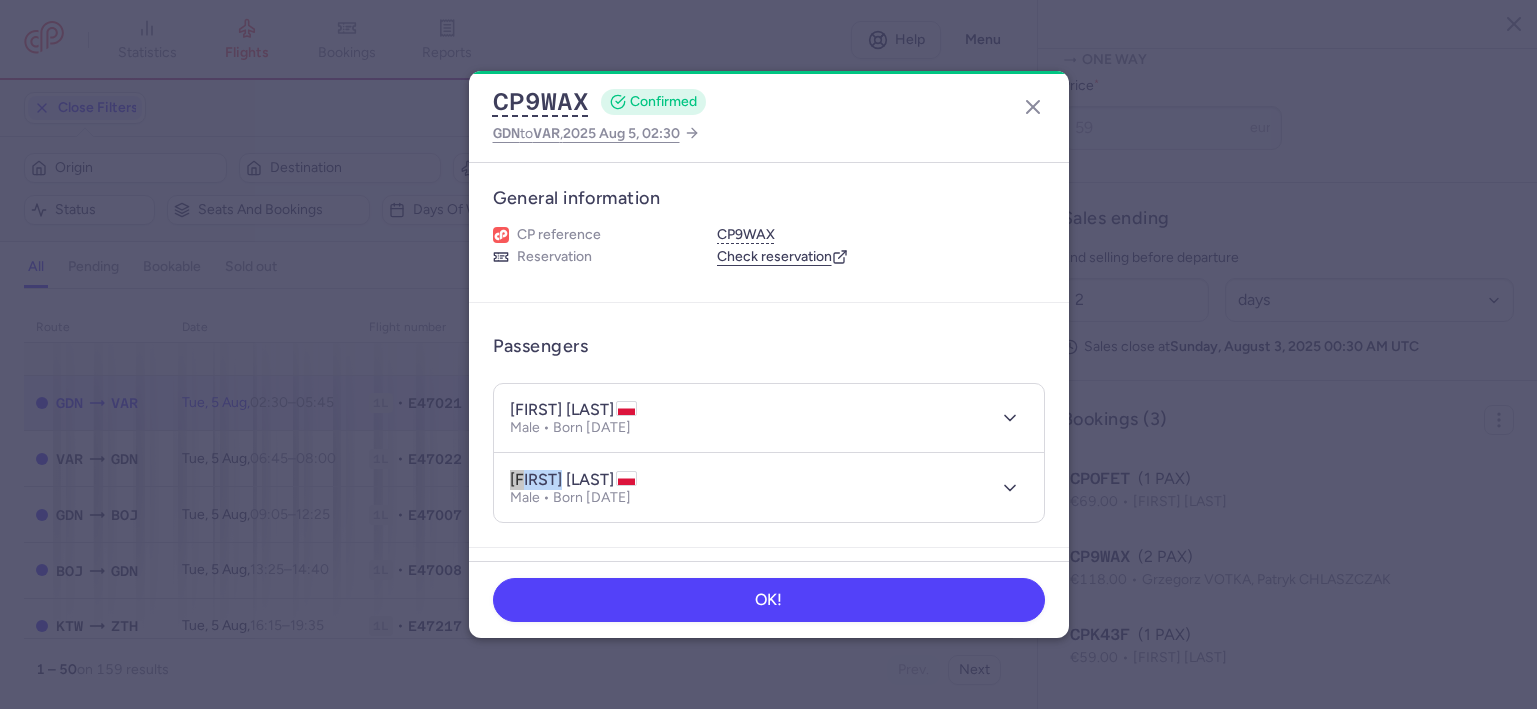 click on "[FIRST] [LAST]" at bounding box center [573, 480] 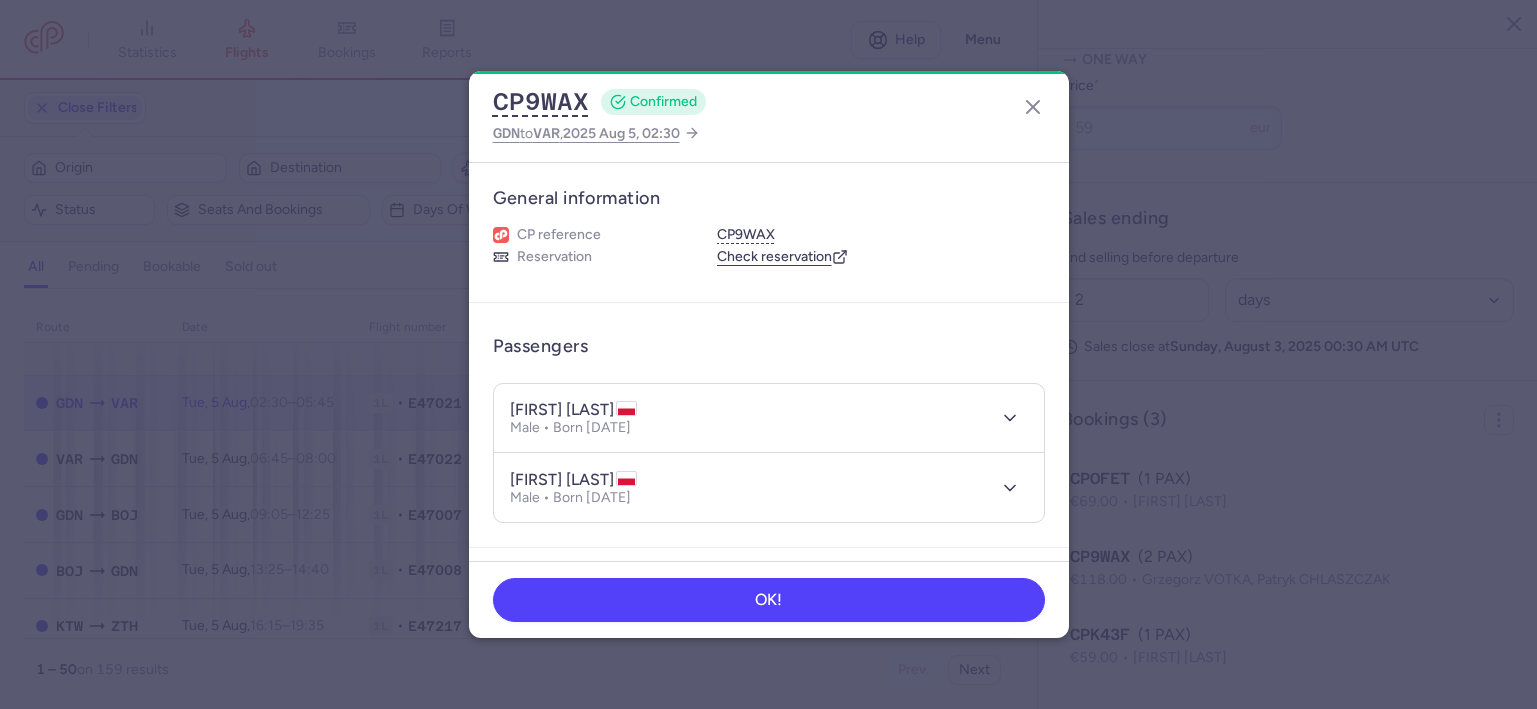 click on "[FIRST] [LAST]" at bounding box center (573, 480) 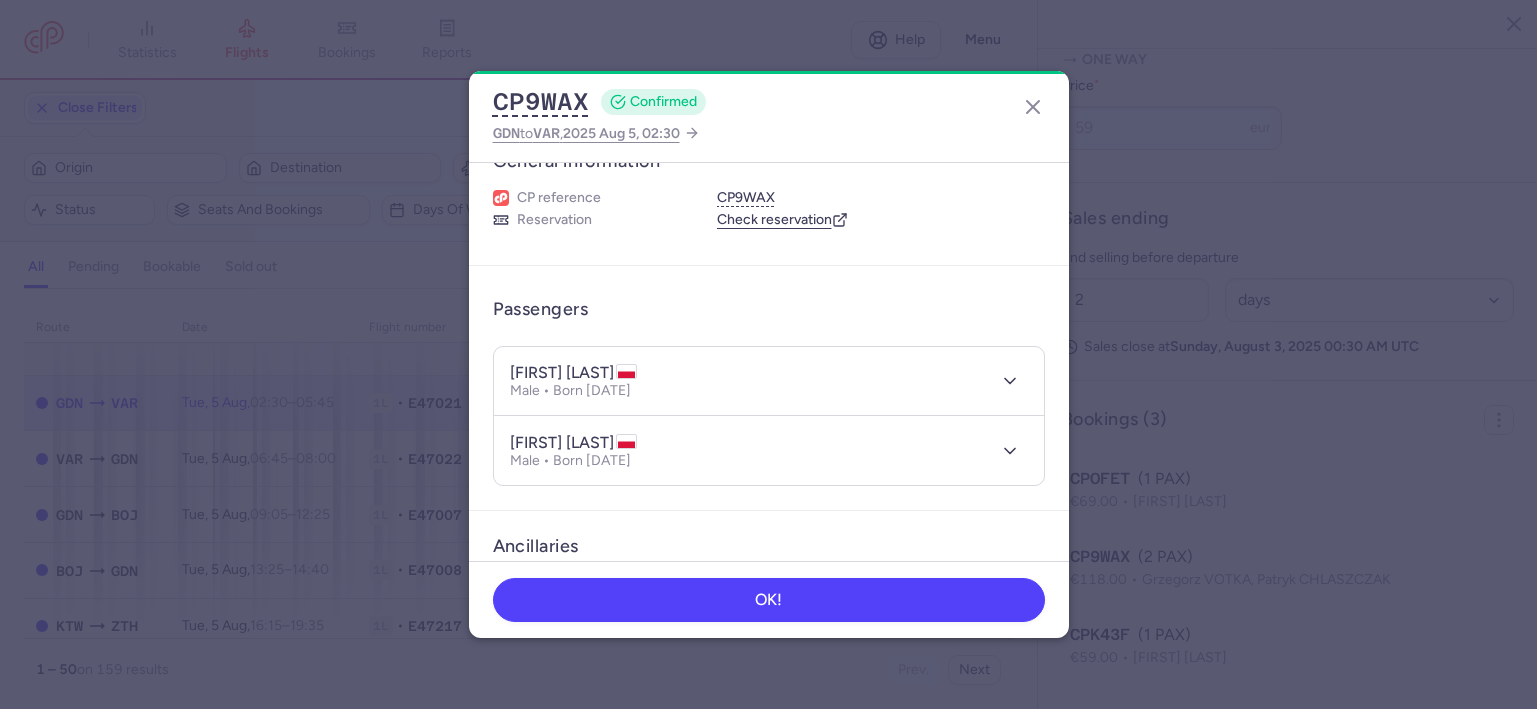 scroll, scrollTop: 100, scrollLeft: 0, axis: vertical 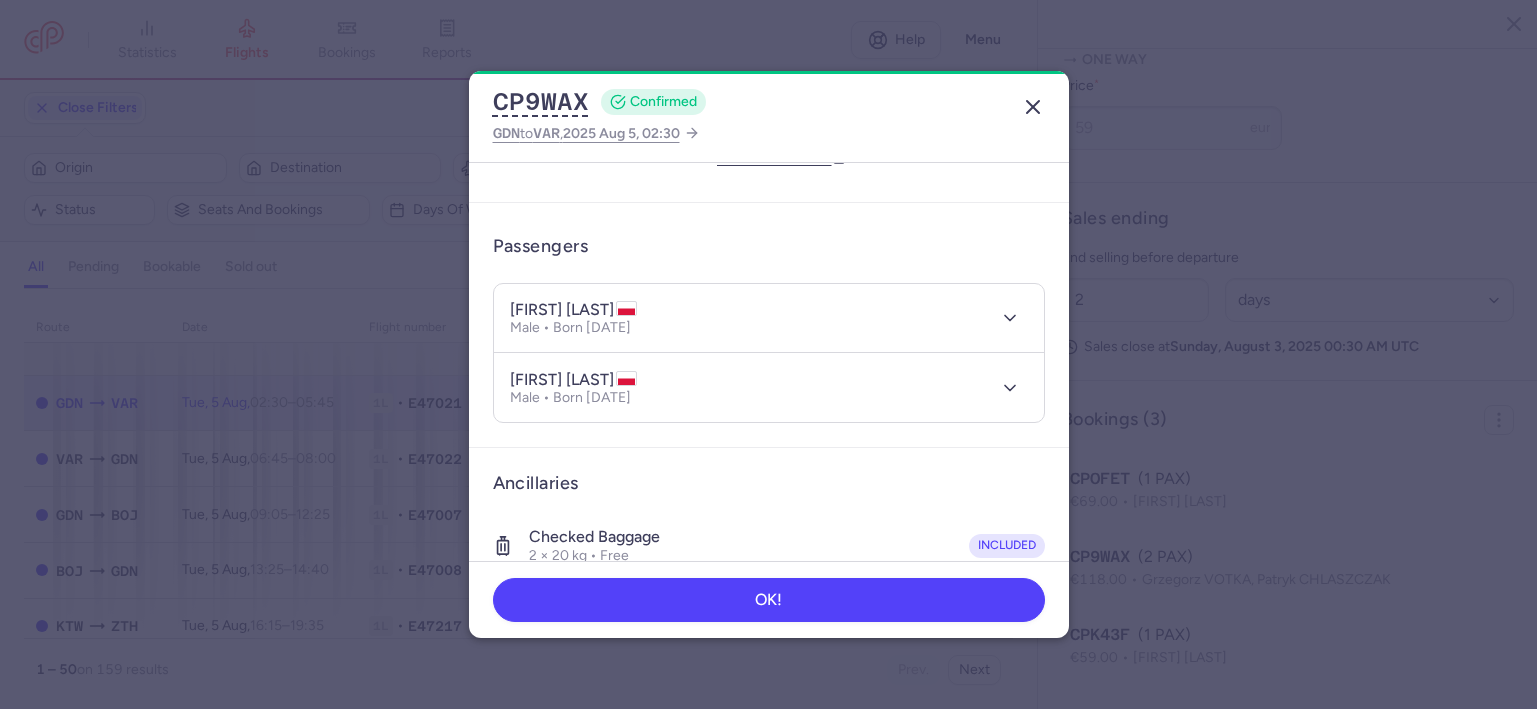 click 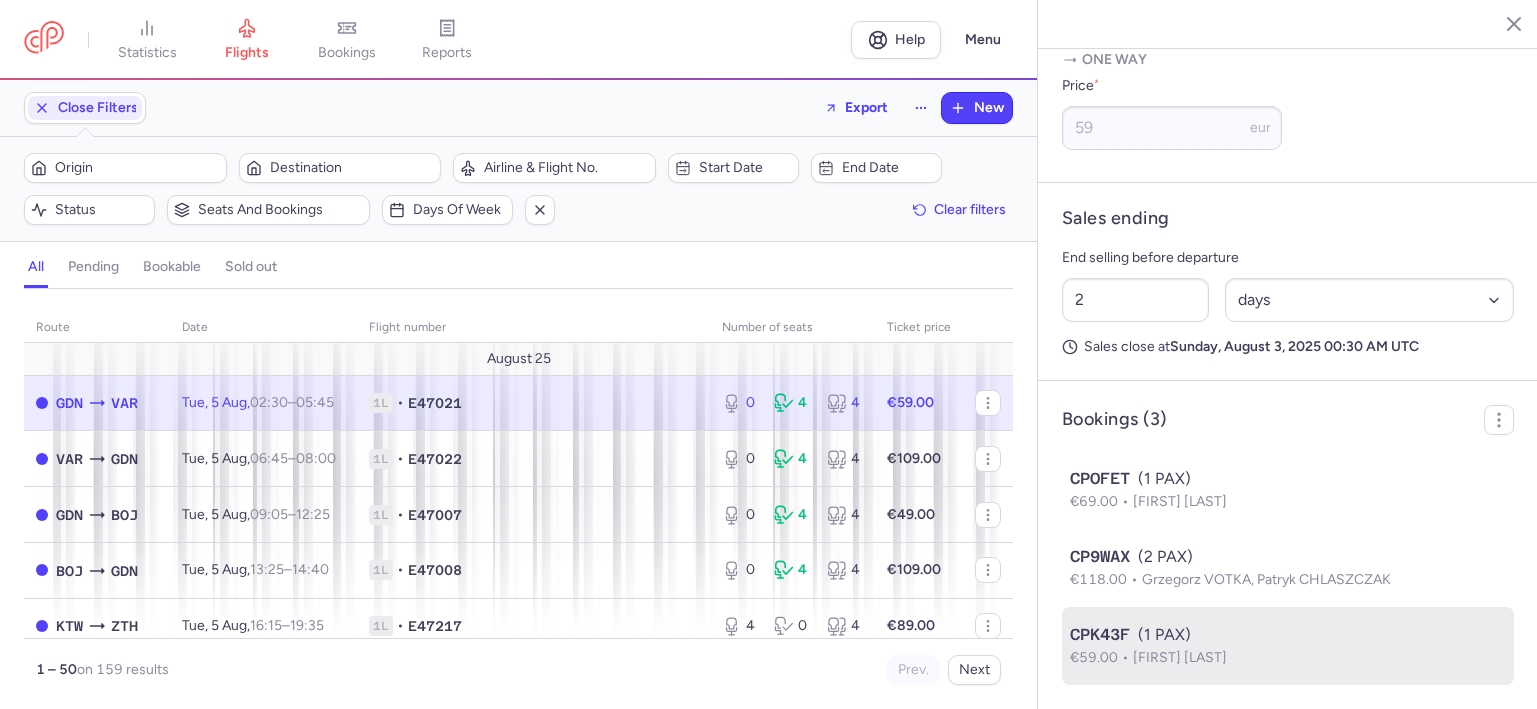 click on "[FIRST] [LAST]" at bounding box center [1180, 657] 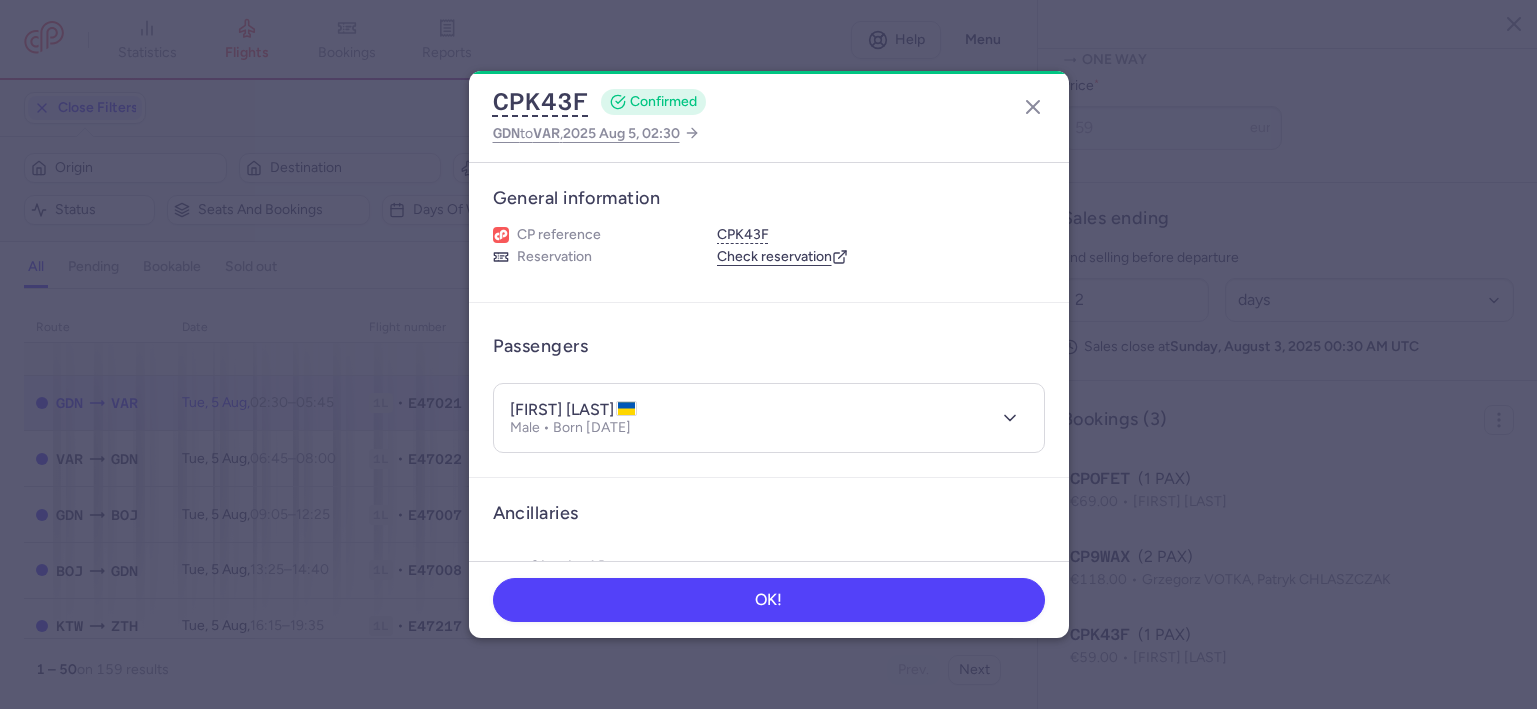 click on "[FIRST] [LAST]" at bounding box center [573, 410] 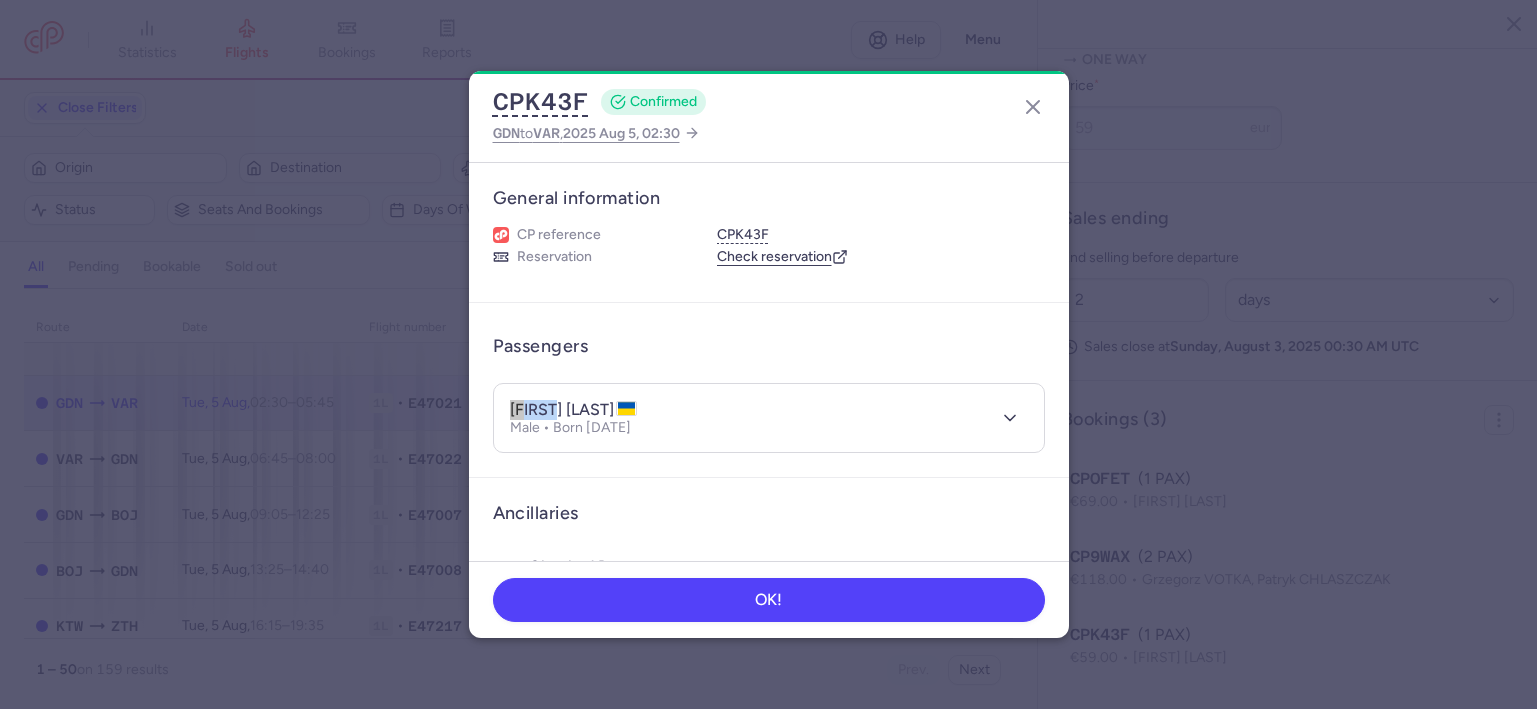 click on "[FIRST] [LAST]" at bounding box center [573, 410] 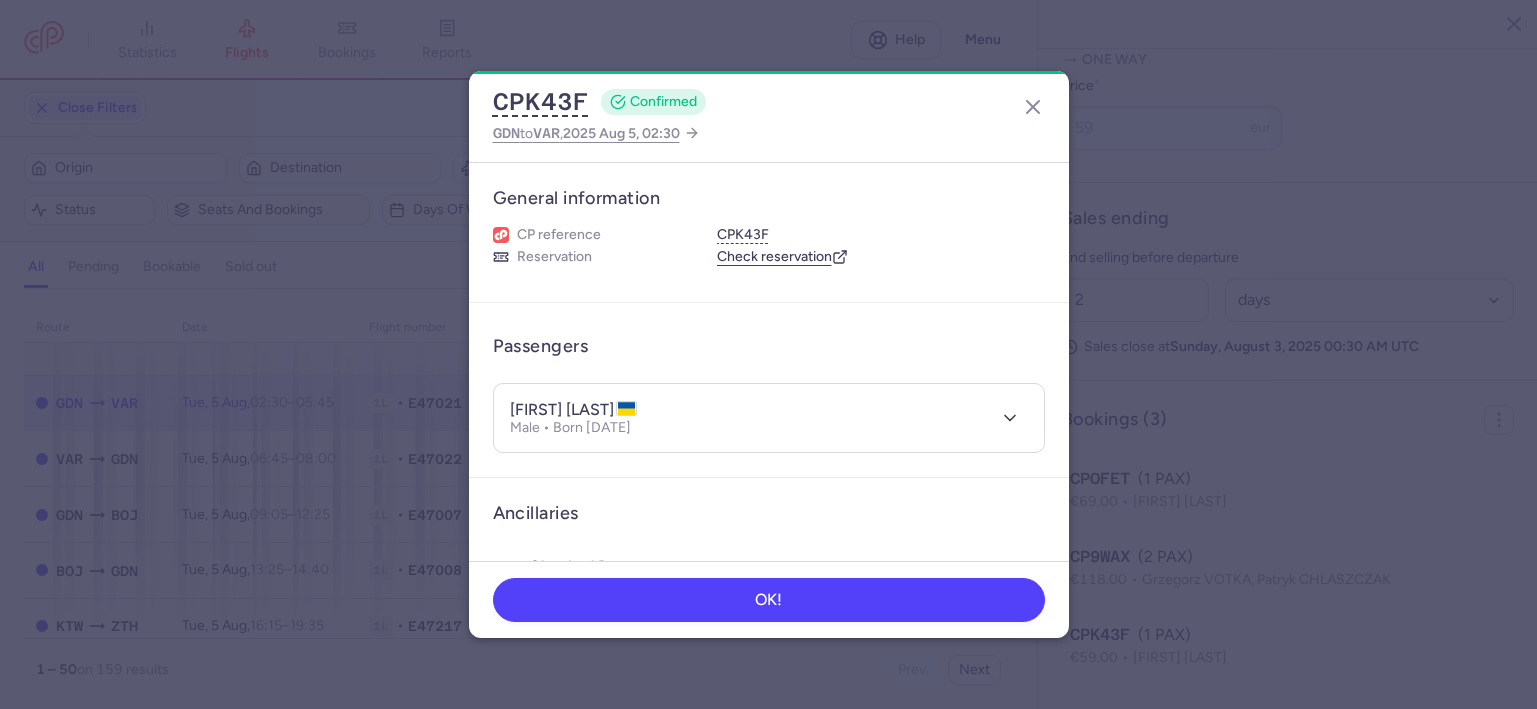 click on "[FIRST] [LAST]" at bounding box center [573, 410] 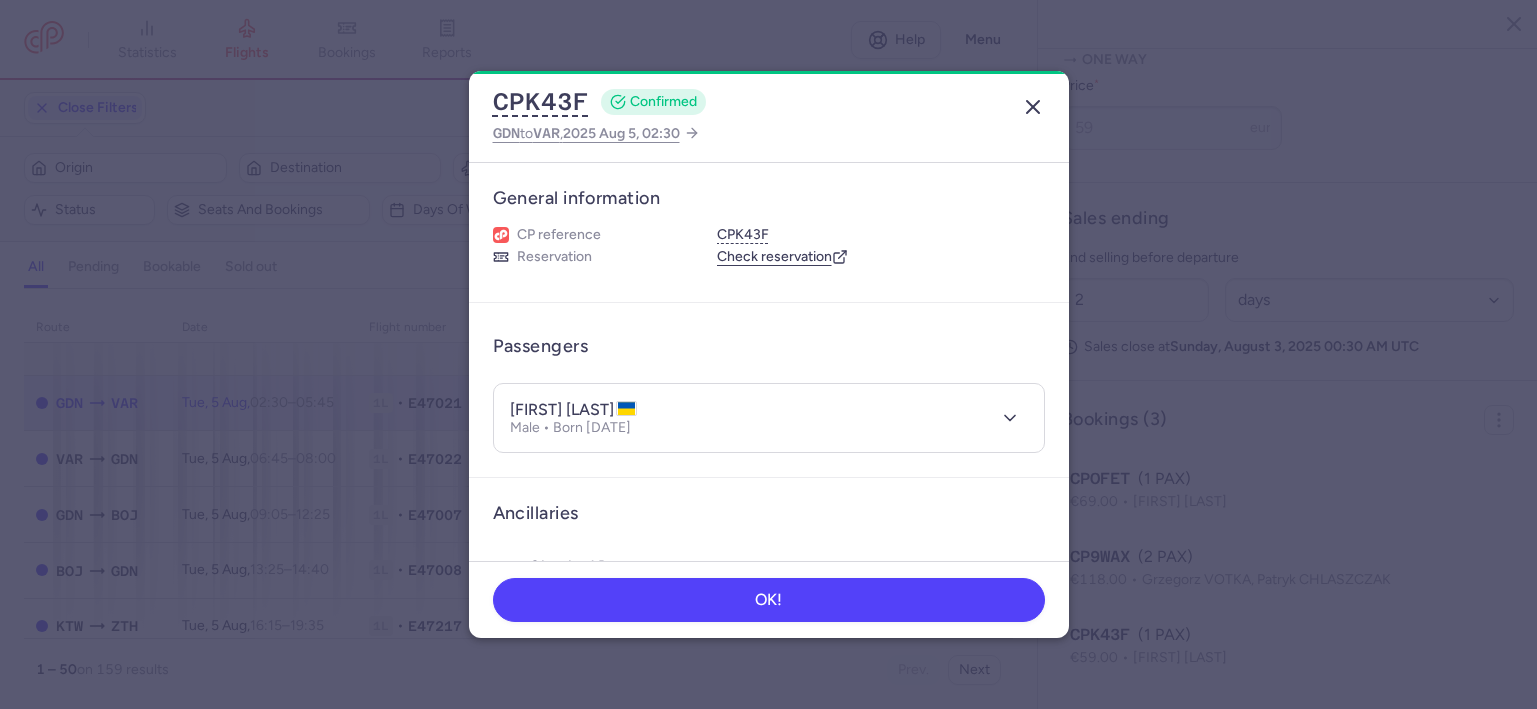 click 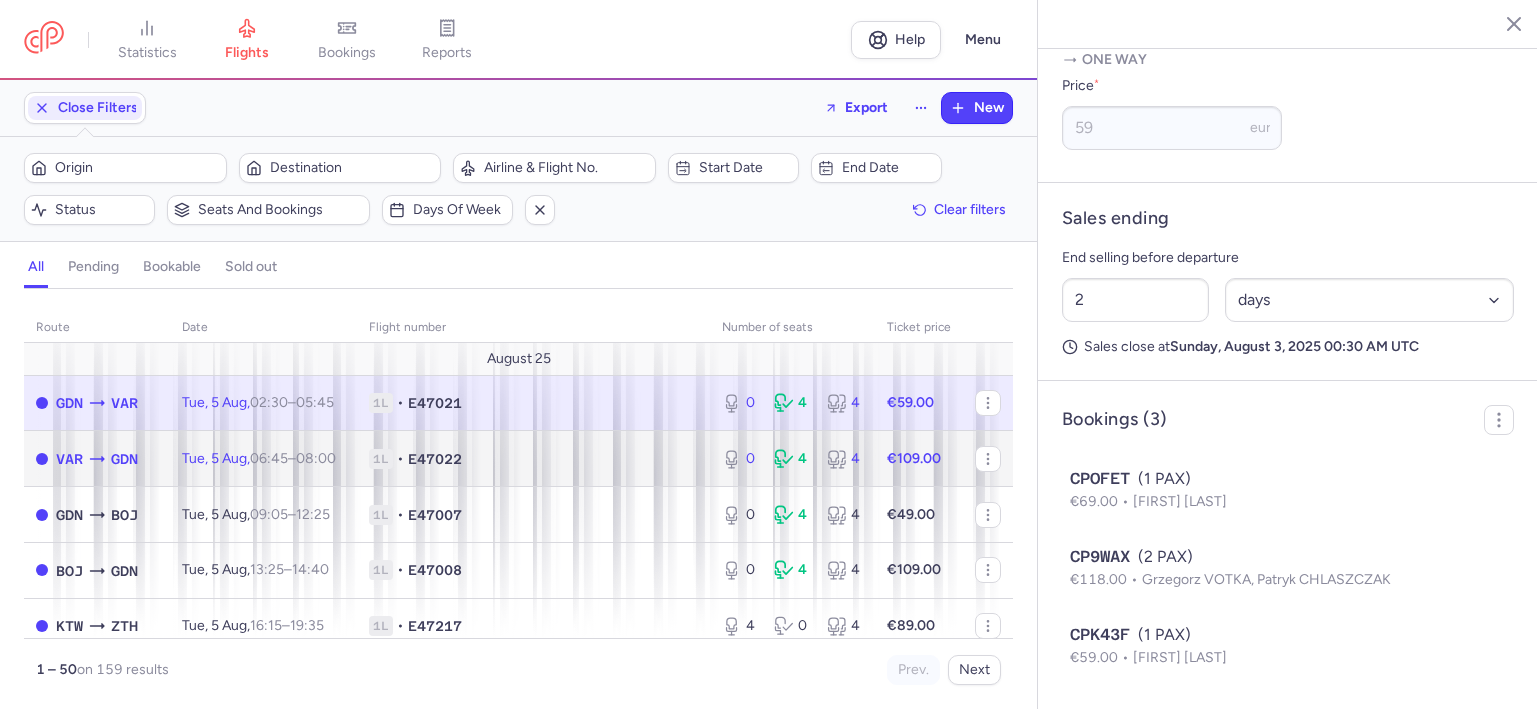 click on "E47022" at bounding box center [435, 459] 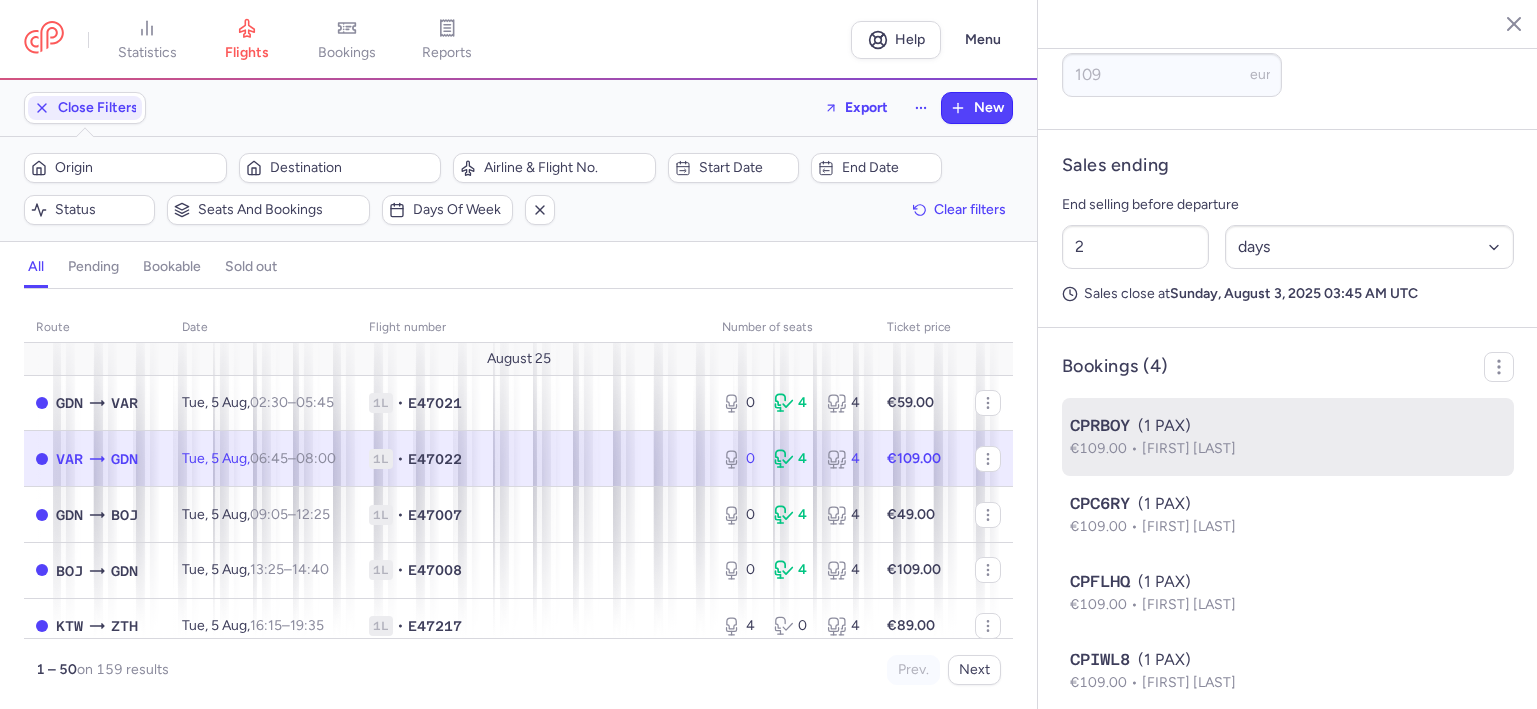 click on "[FIRST] [LAST]" at bounding box center [1189, 448] 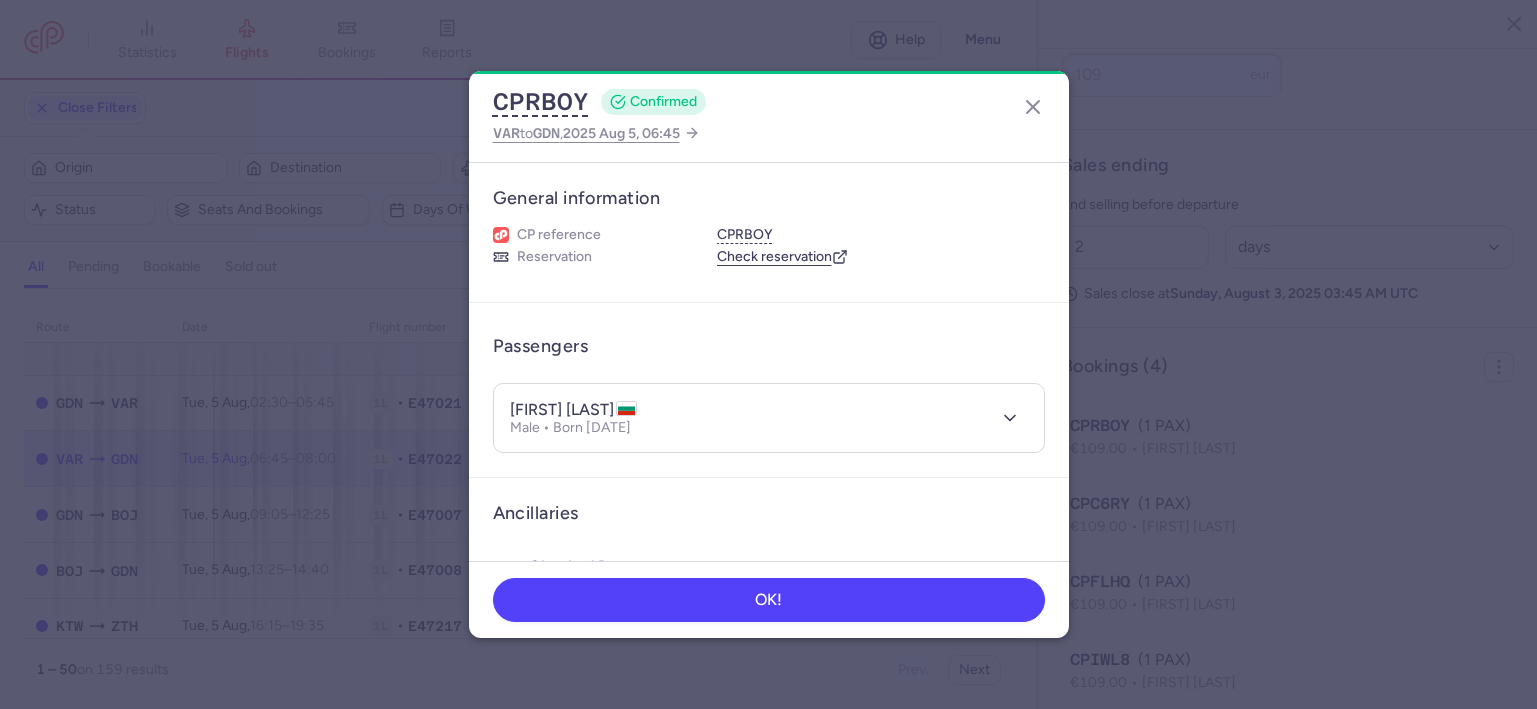 click on "[FIRST] [LAST]" at bounding box center (573, 410) 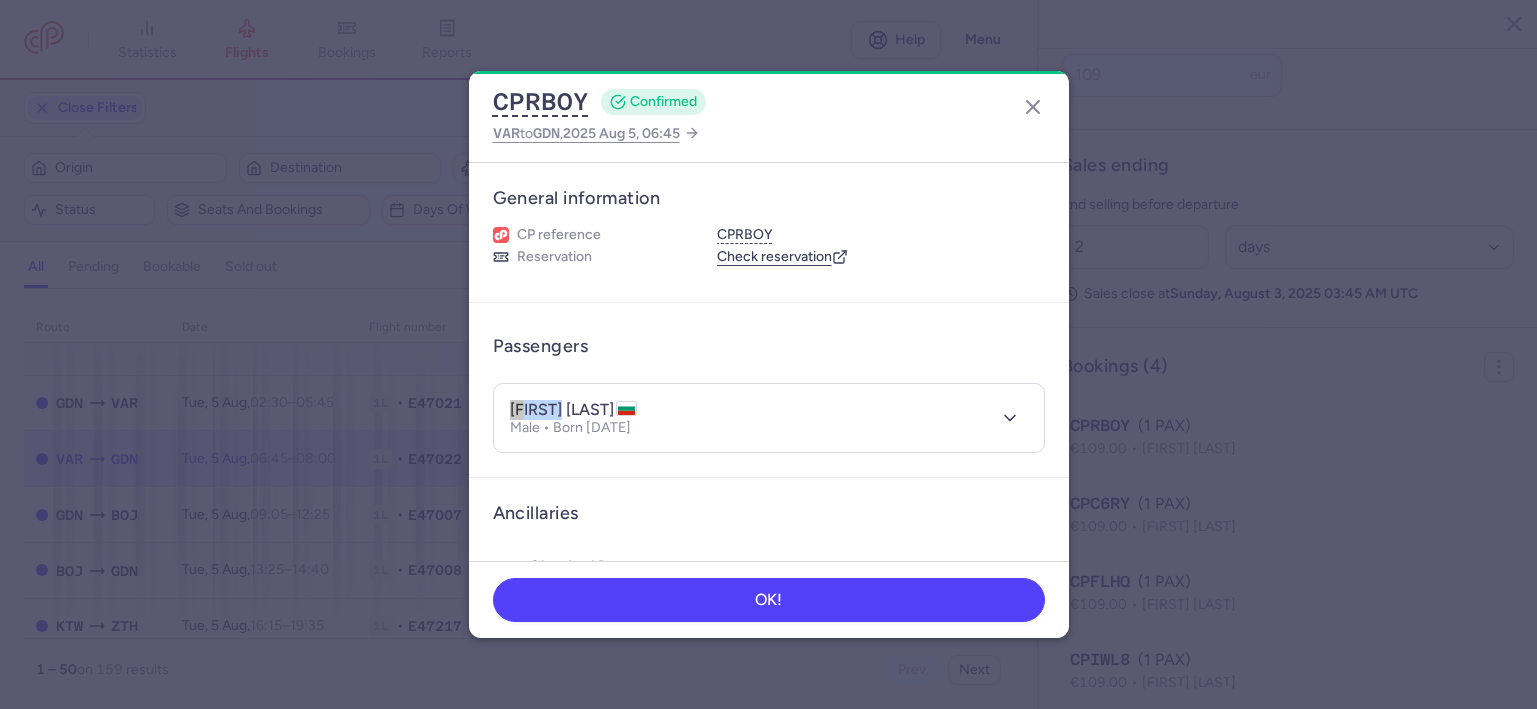 click on "[FIRST] [LAST]" at bounding box center [573, 410] 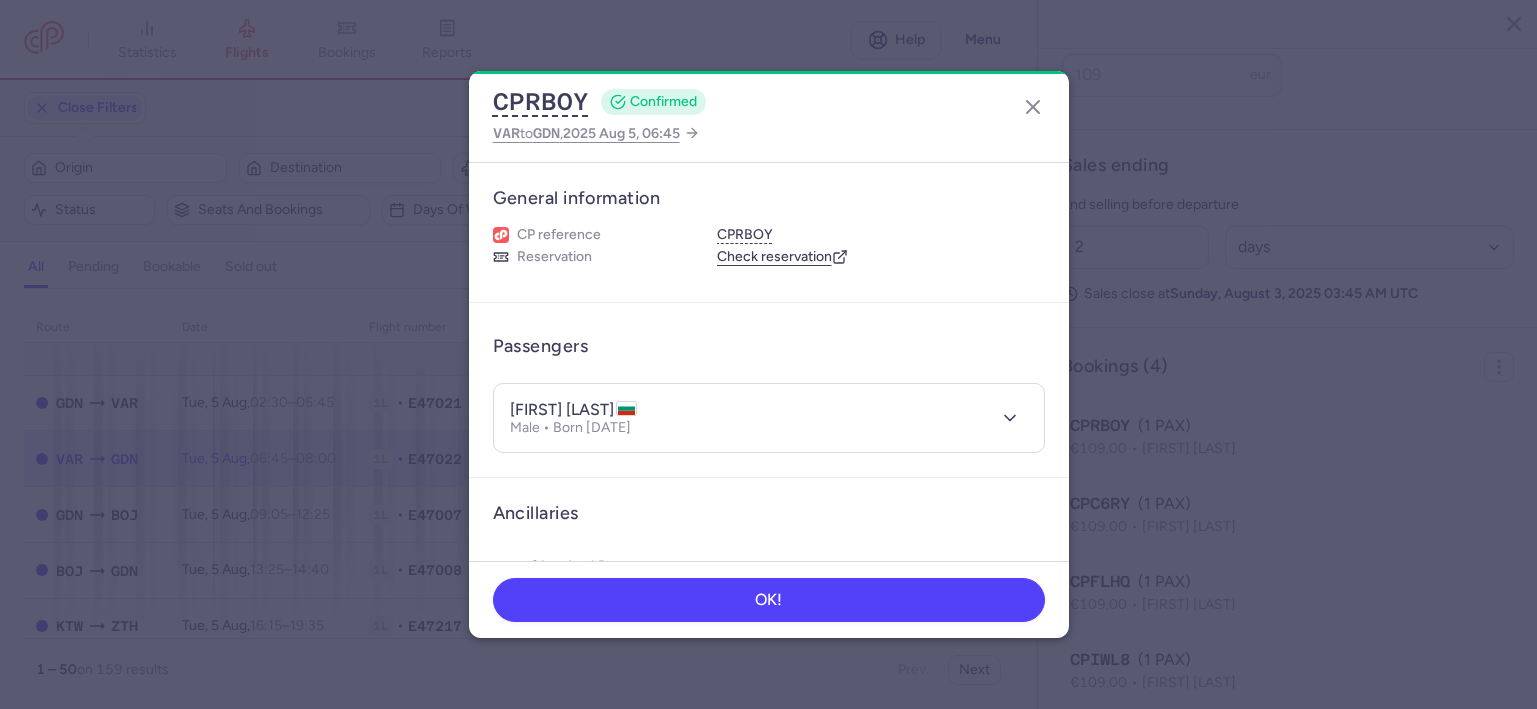 click on "Male • Born [DATE]" at bounding box center (573, 428) 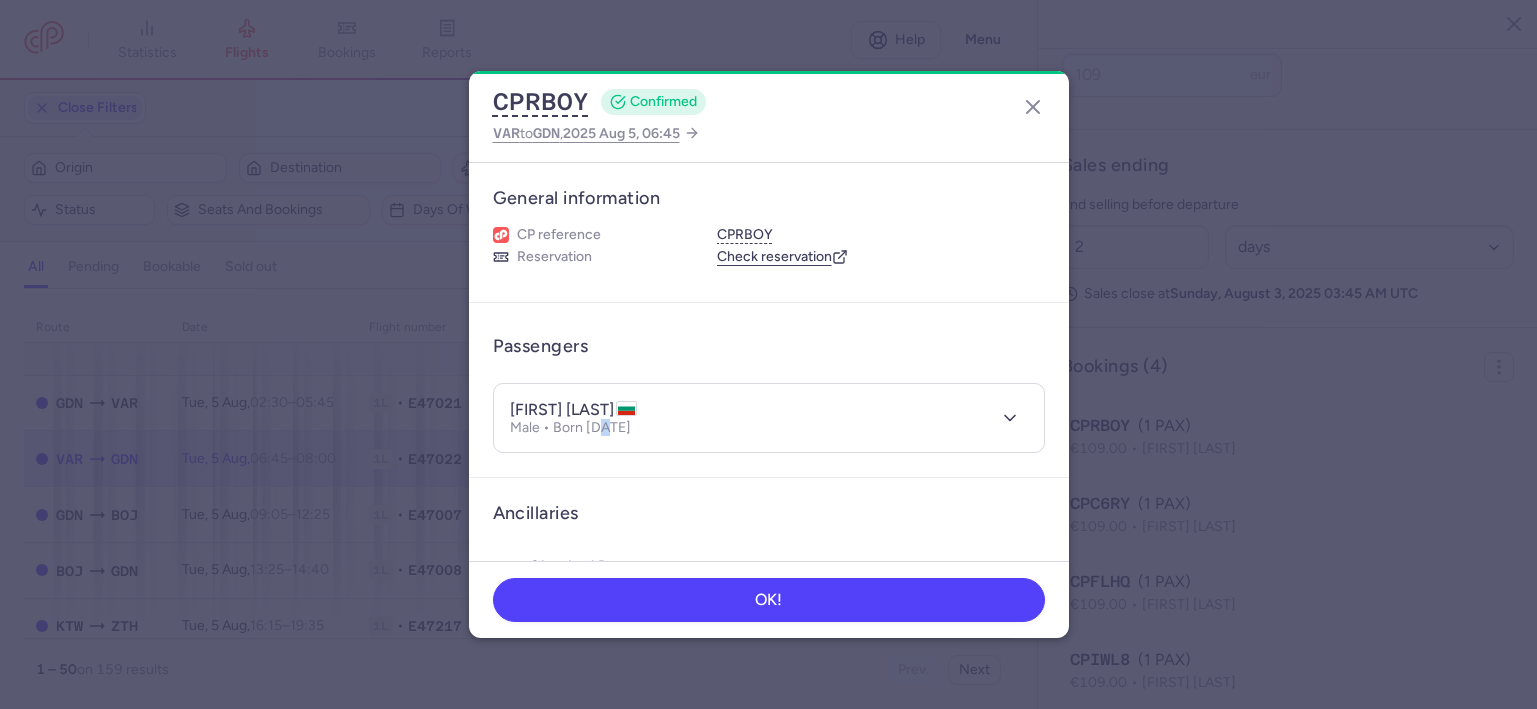 click on "Male • Born [DATE]" at bounding box center (573, 428) 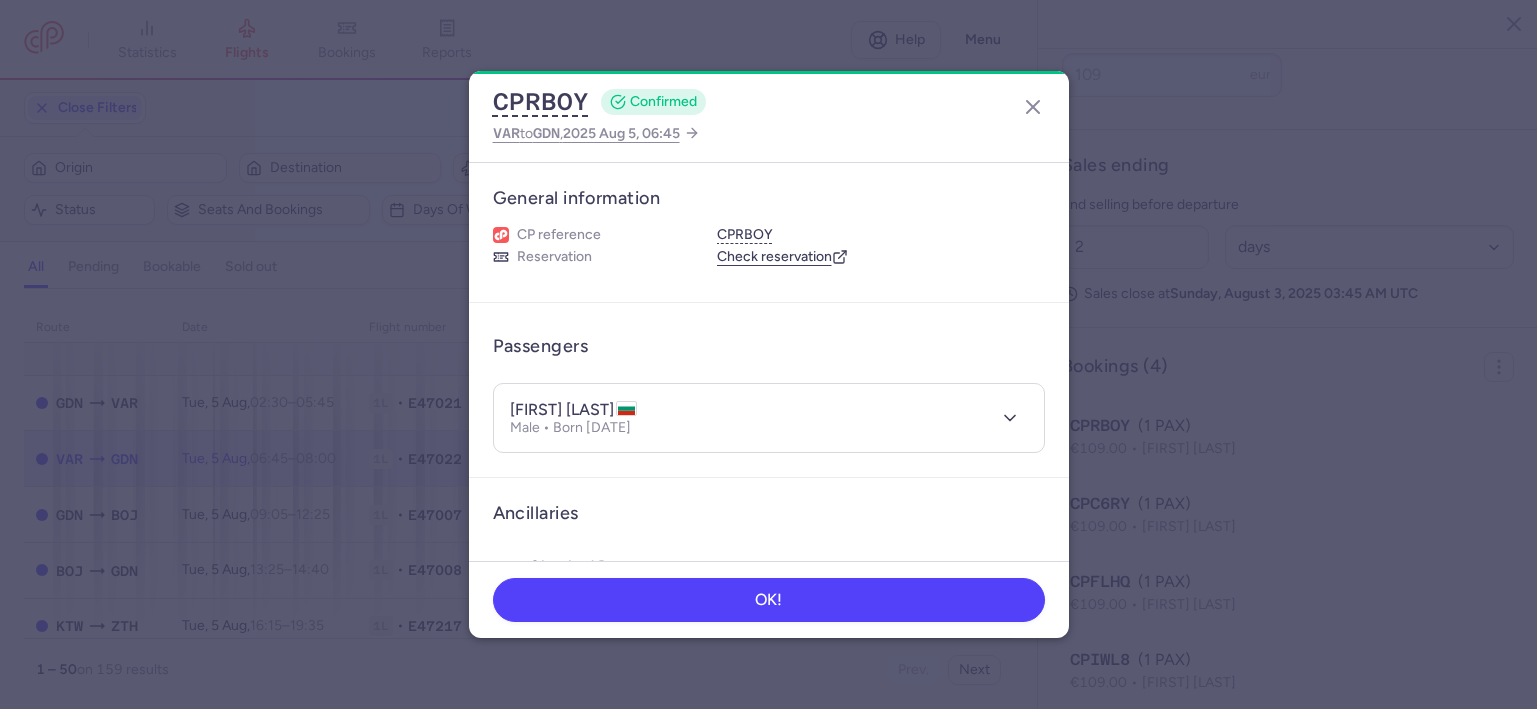 click on "[FIRST] [LAST]" at bounding box center [573, 410] 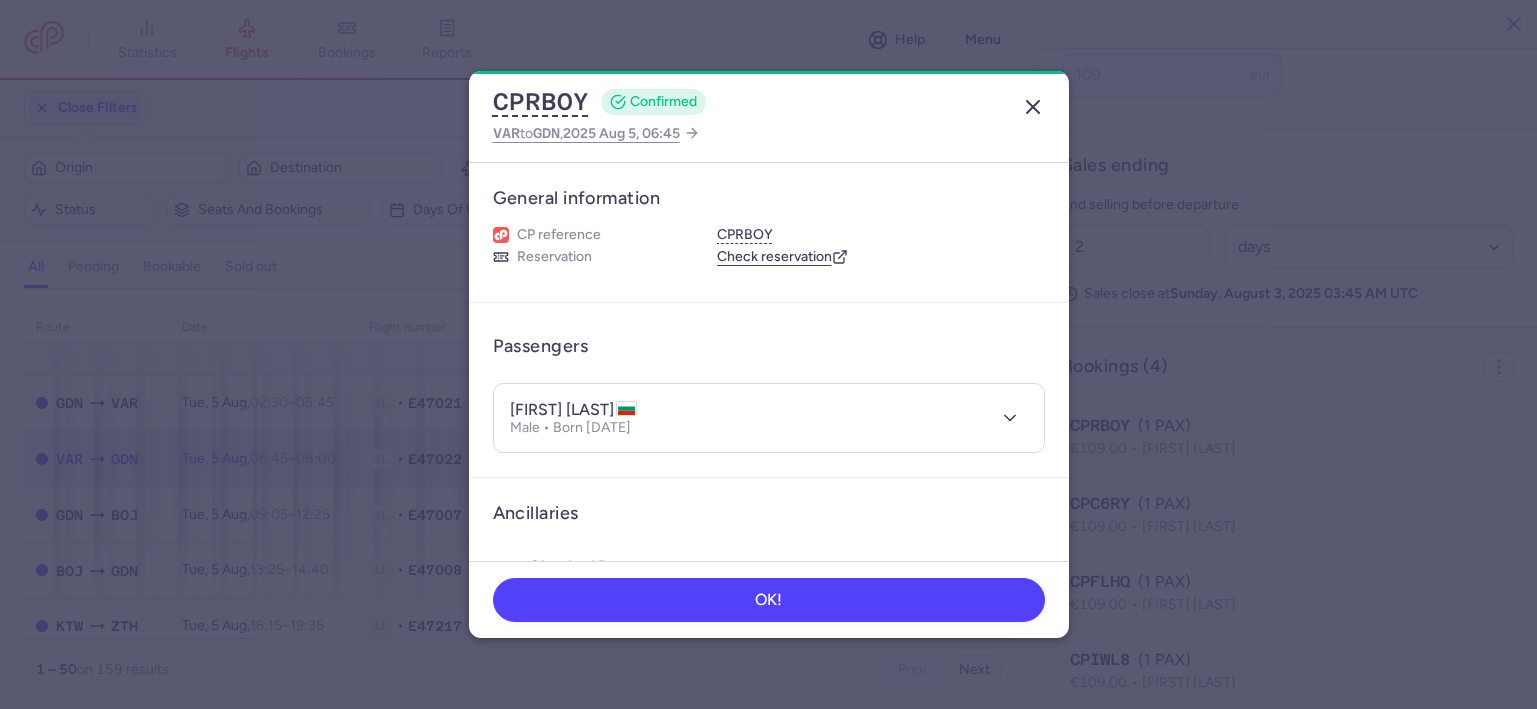 click 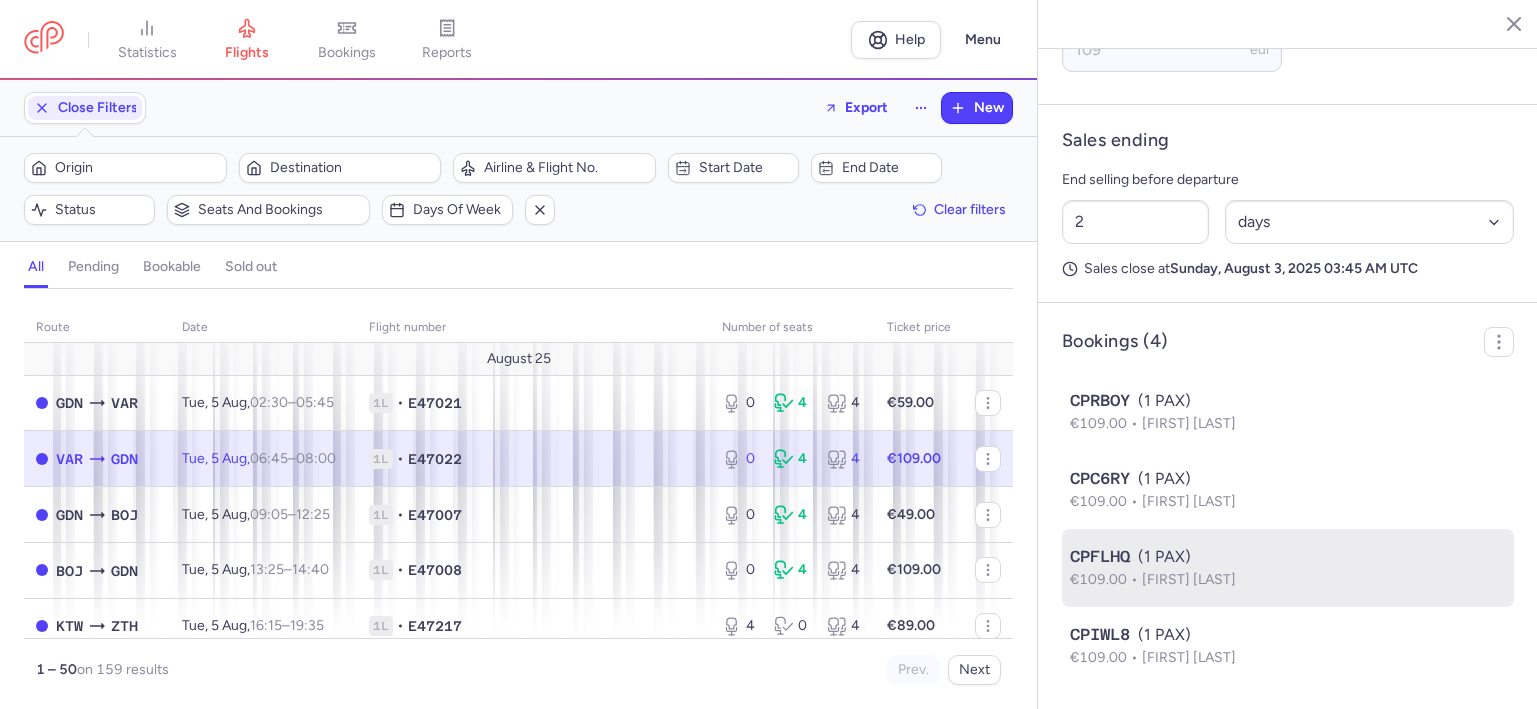 scroll, scrollTop: 956, scrollLeft: 0, axis: vertical 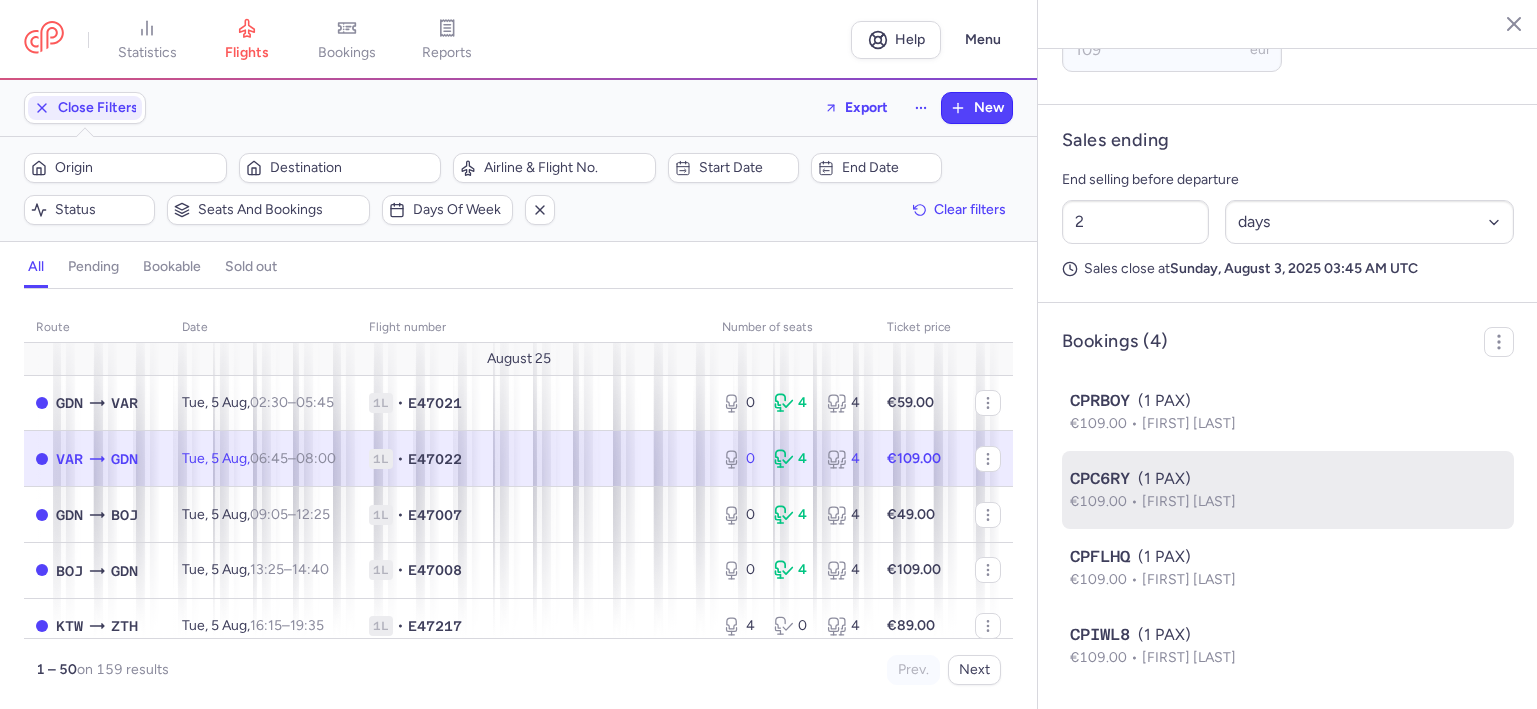 click on "€109.00 [FIRST] [LAST]" at bounding box center (1288, 502) 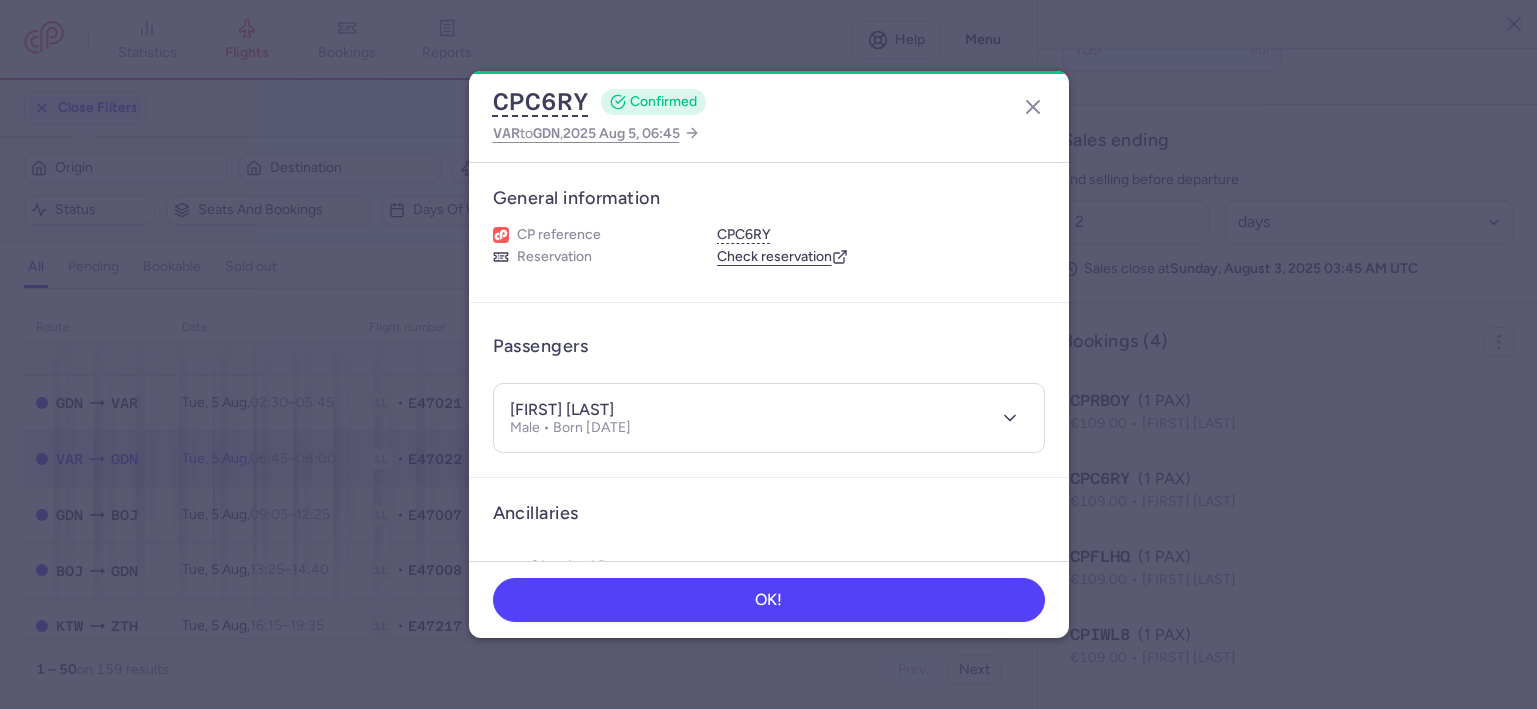 click on "[FIRST] [LAST]" at bounding box center (562, 410) 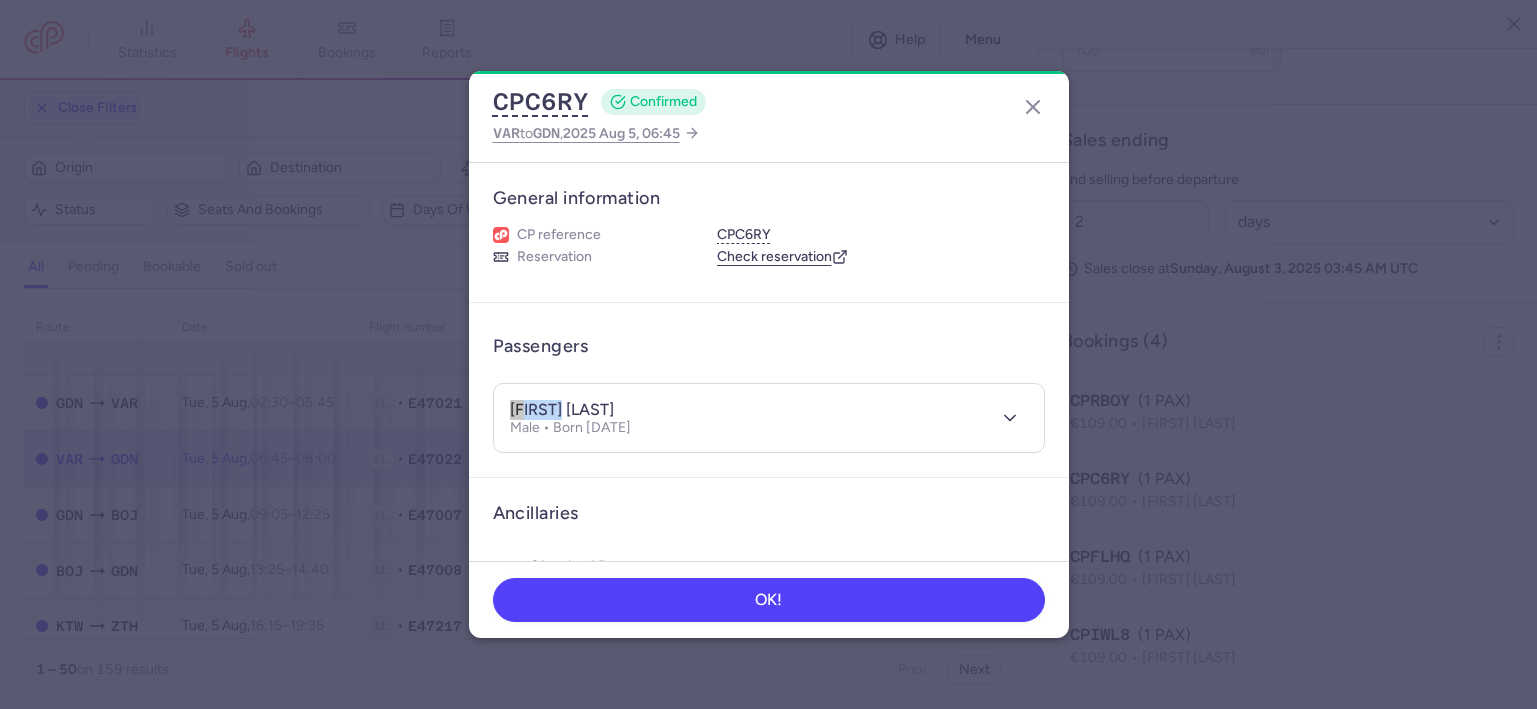 click on "[FIRST] [LAST]" at bounding box center [562, 410] 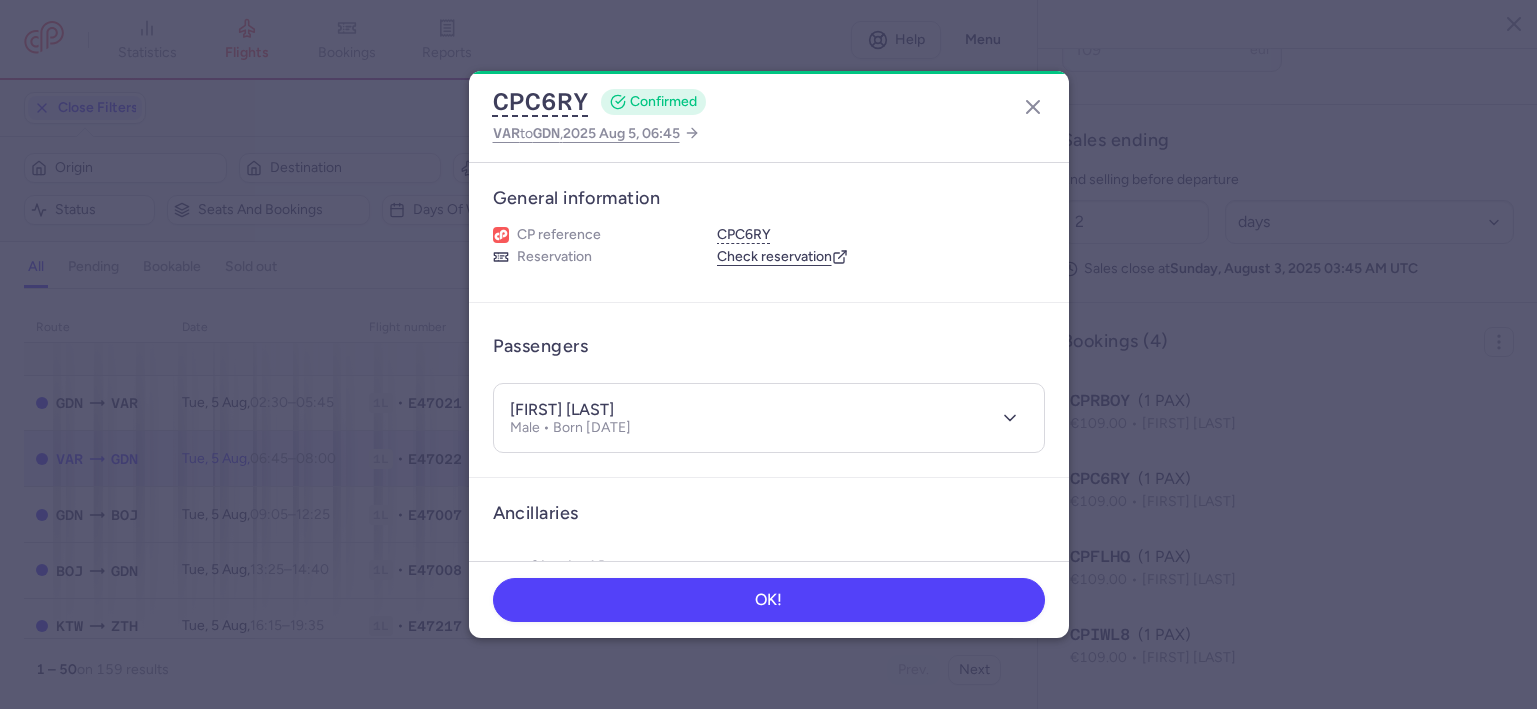 click on "[FIRST] [LAST]" at bounding box center [562, 410] 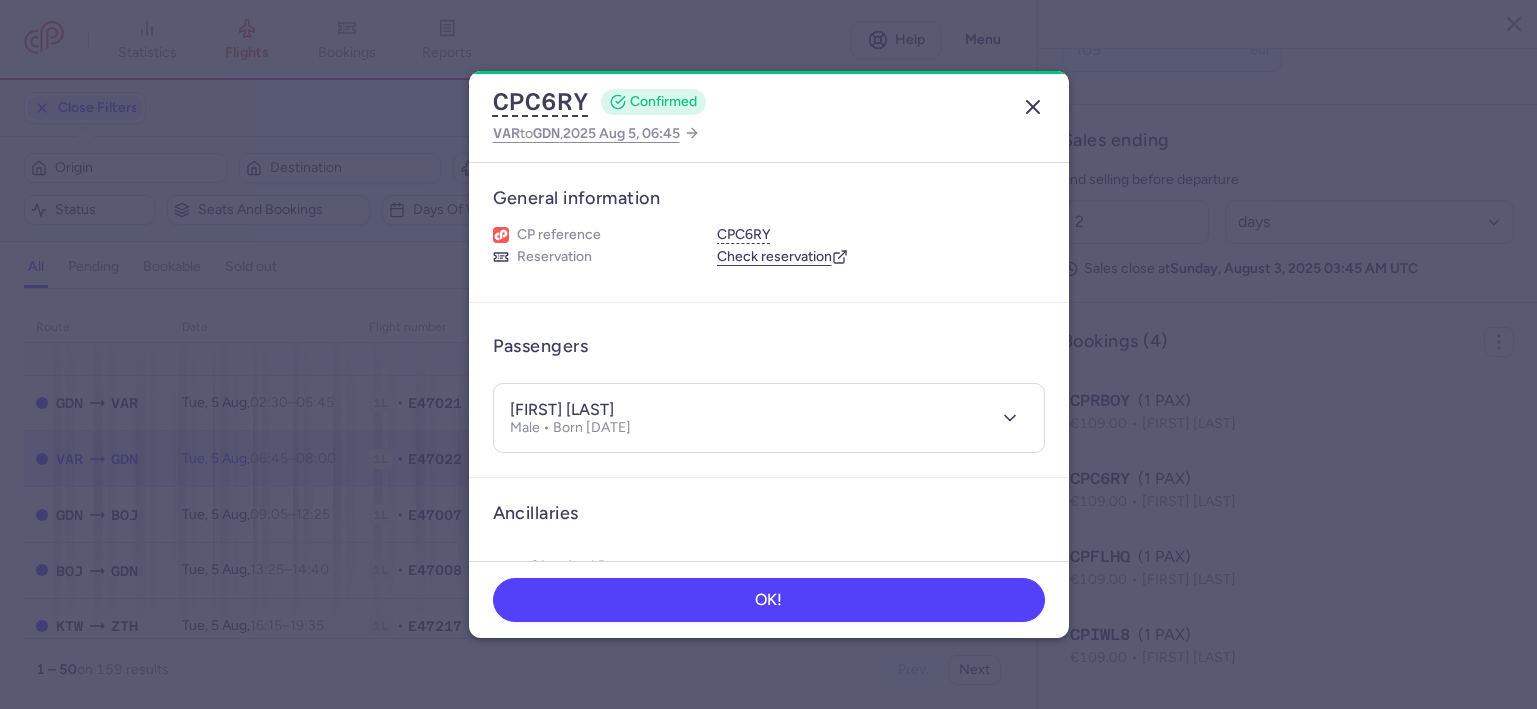 drag, startPoint x: 1029, startPoint y: 108, endPoint x: 1035, endPoint y: 122, distance: 15.231546 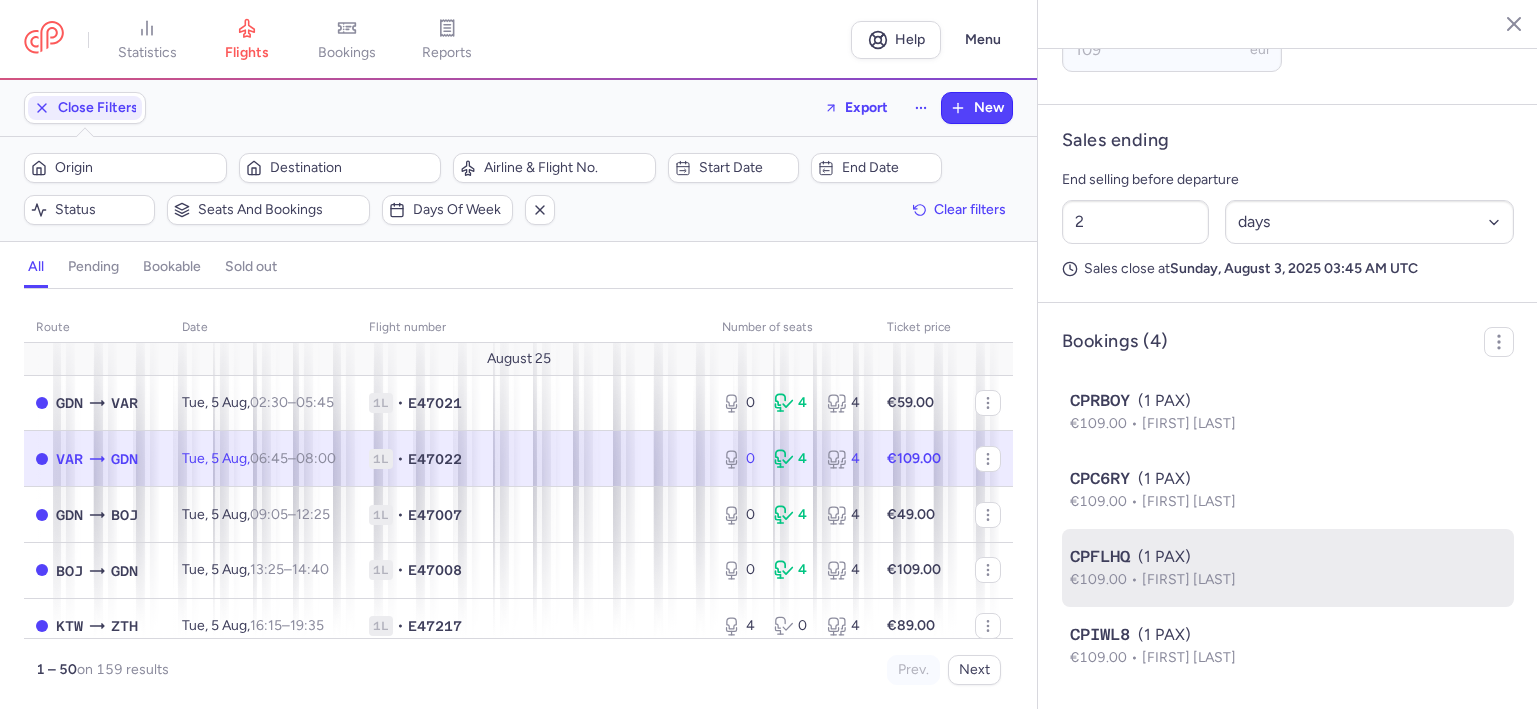 click on "[FIRST] [LAST]" at bounding box center [1189, 579] 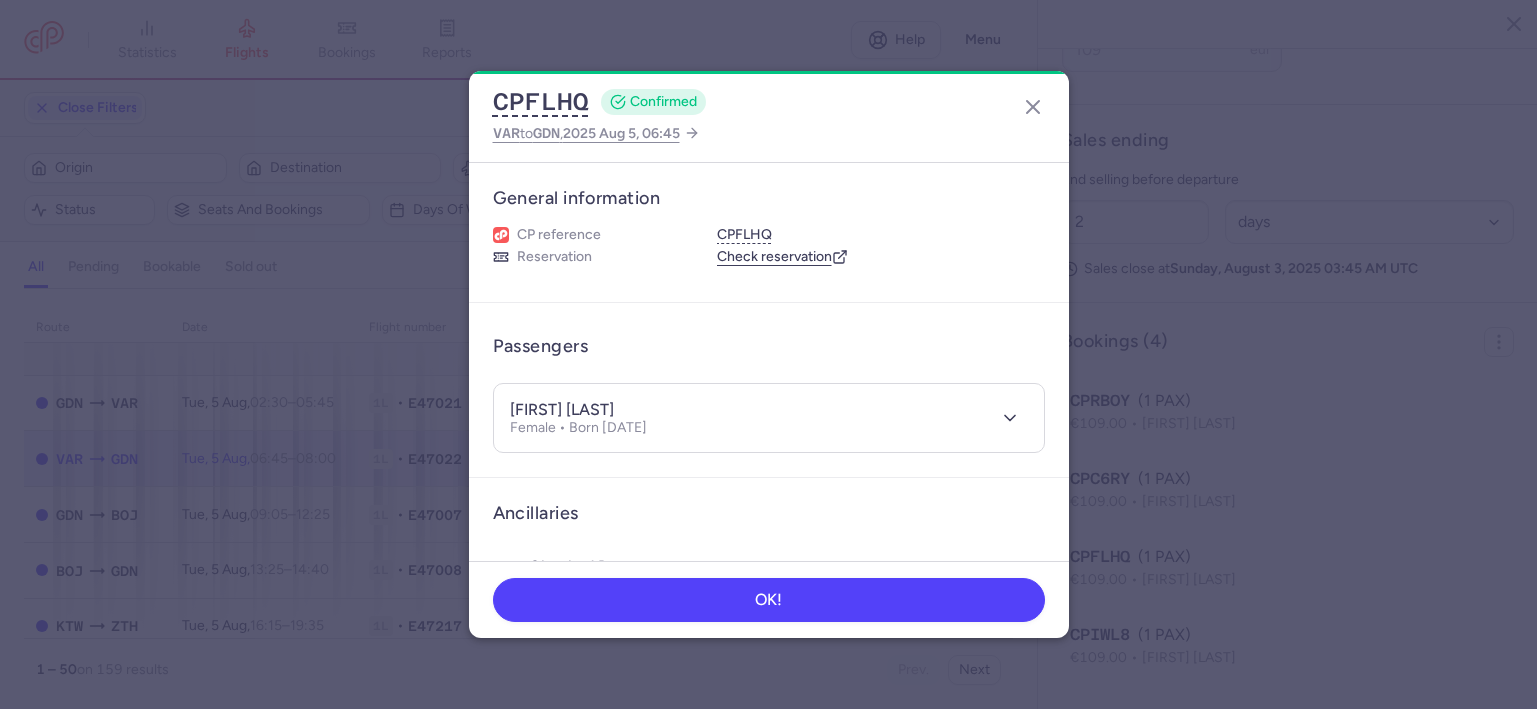 click on "[FIRST] [LAST]" at bounding box center (562, 410) 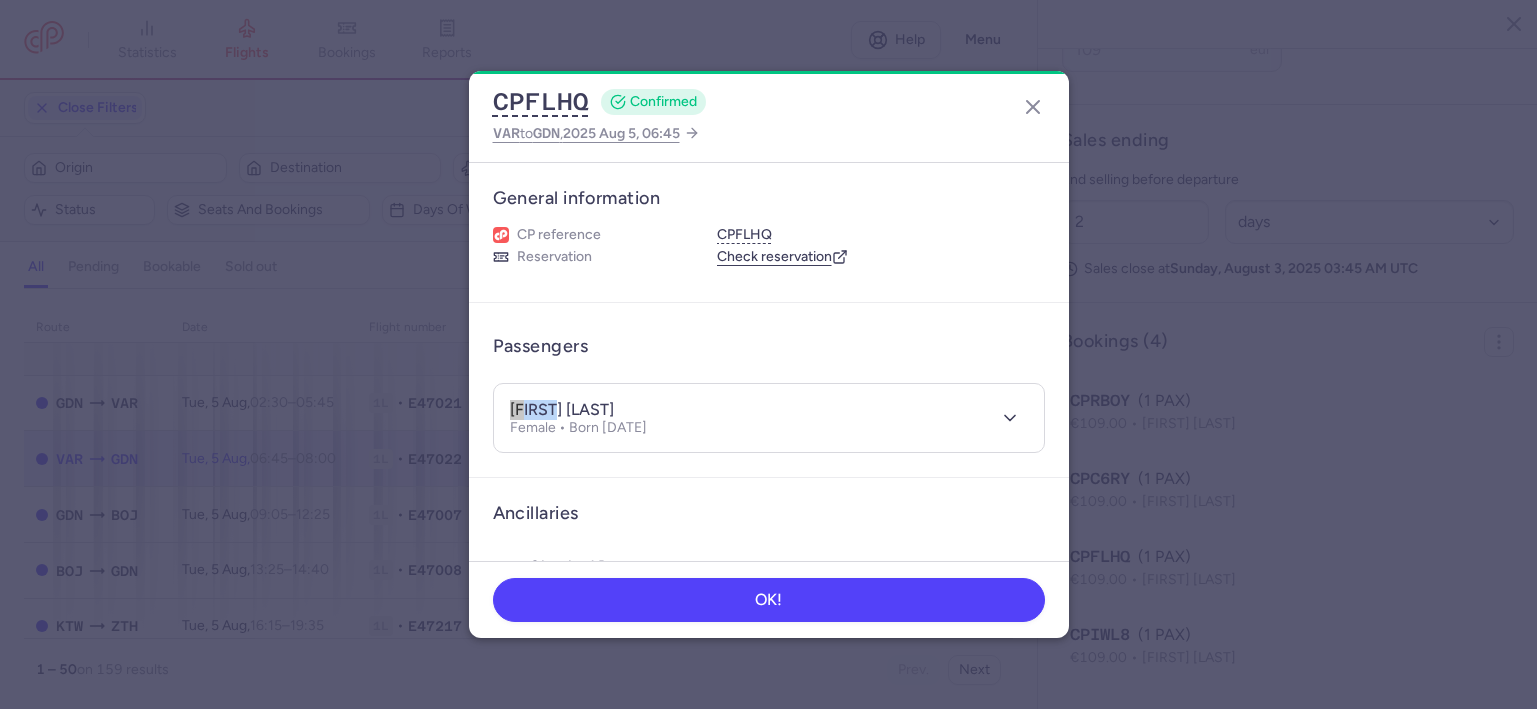 click on "[FIRST] [LAST]" at bounding box center [562, 410] 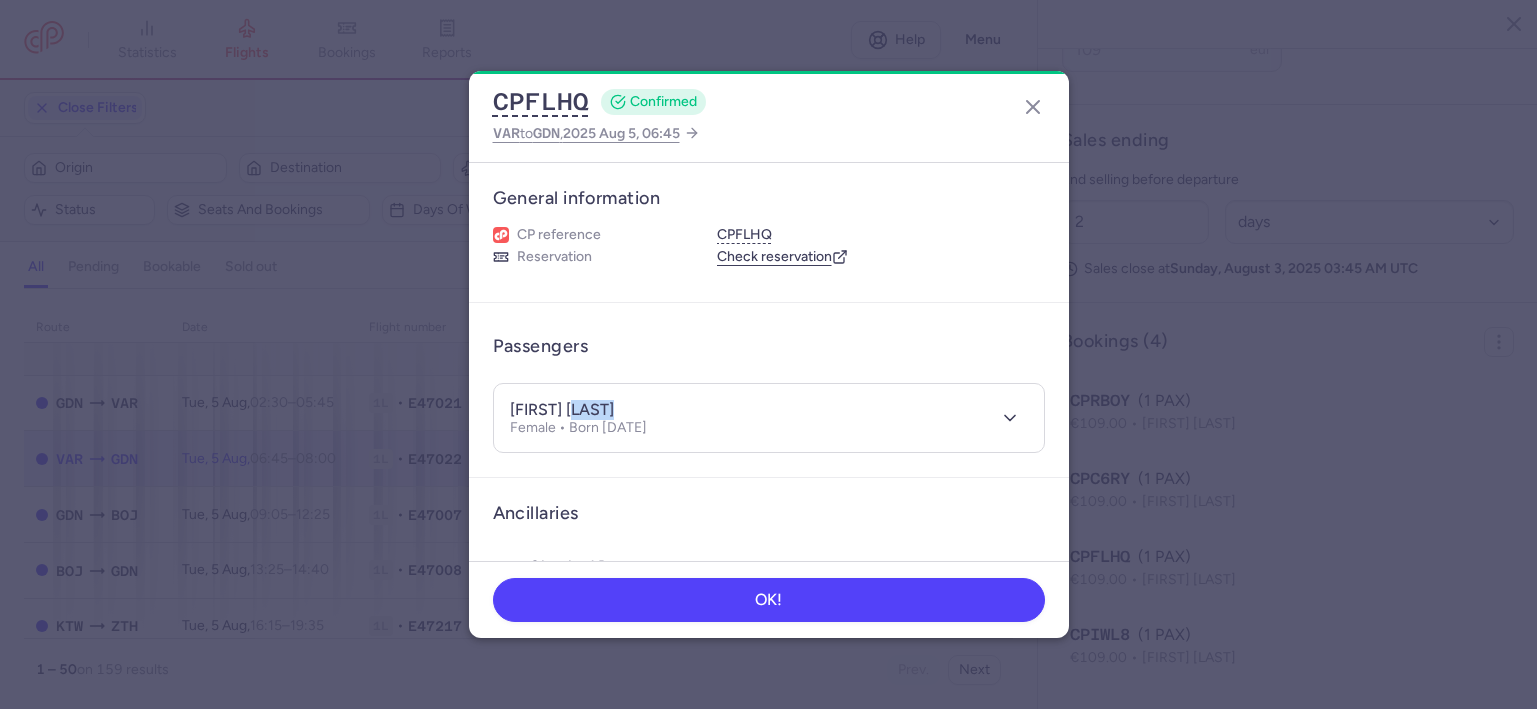 drag, startPoint x: 619, startPoint y: 408, endPoint x: 581, endPoint y: 413, distance: 38.327538 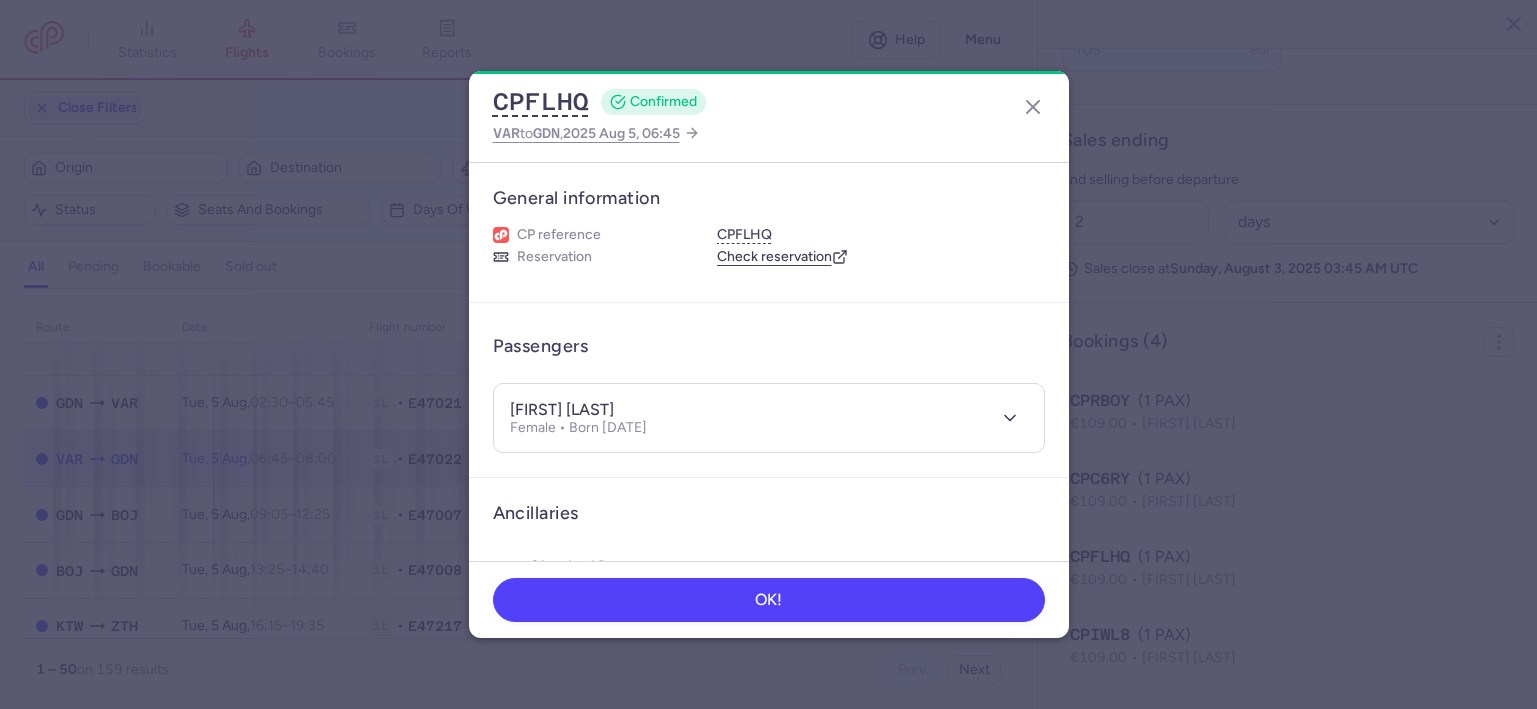click on "[FIRST] [LAST]" at bounding box center [562, 410] 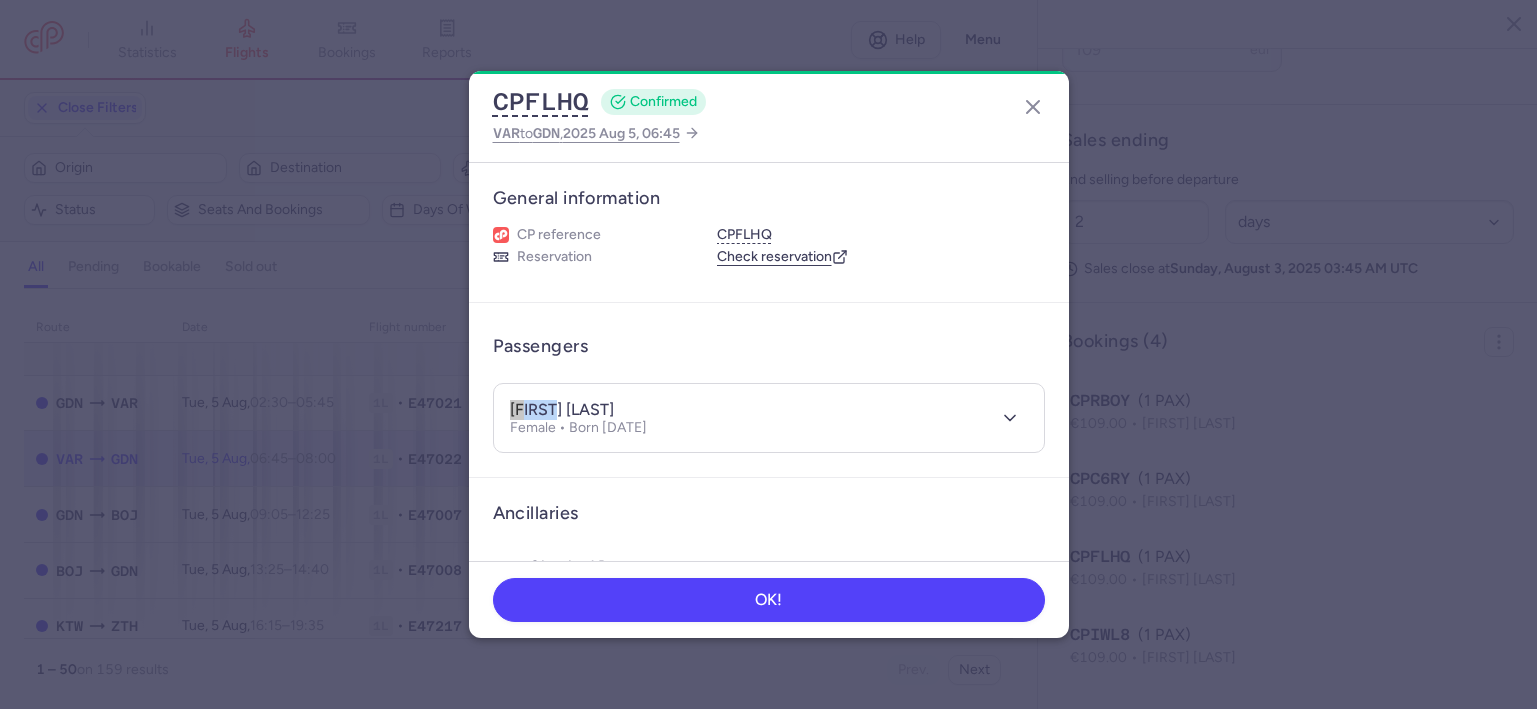 click on "[FIRST] [LAST]" at bounding box center [562, 410] 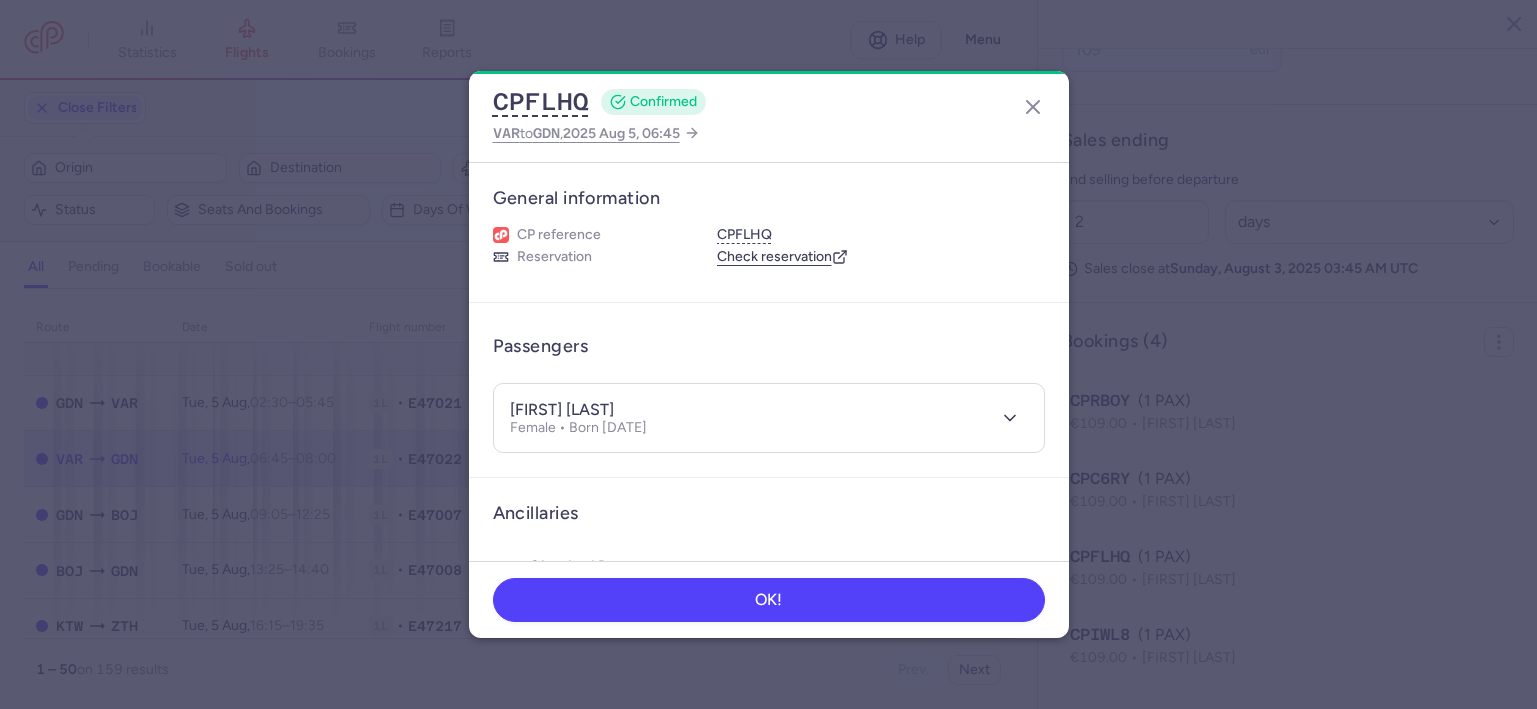 click on "[FIRST] [LAST]" at bounding box center [562, 410] 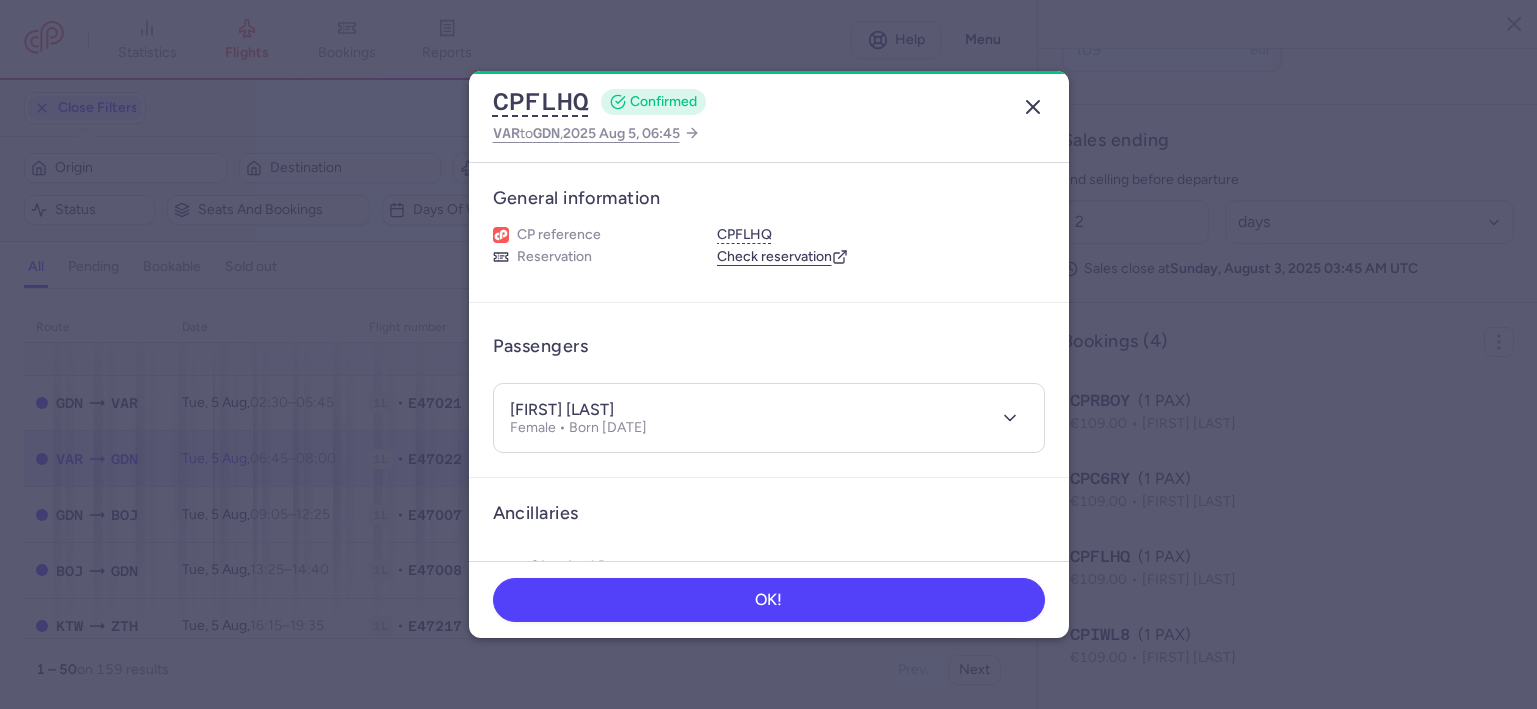 click 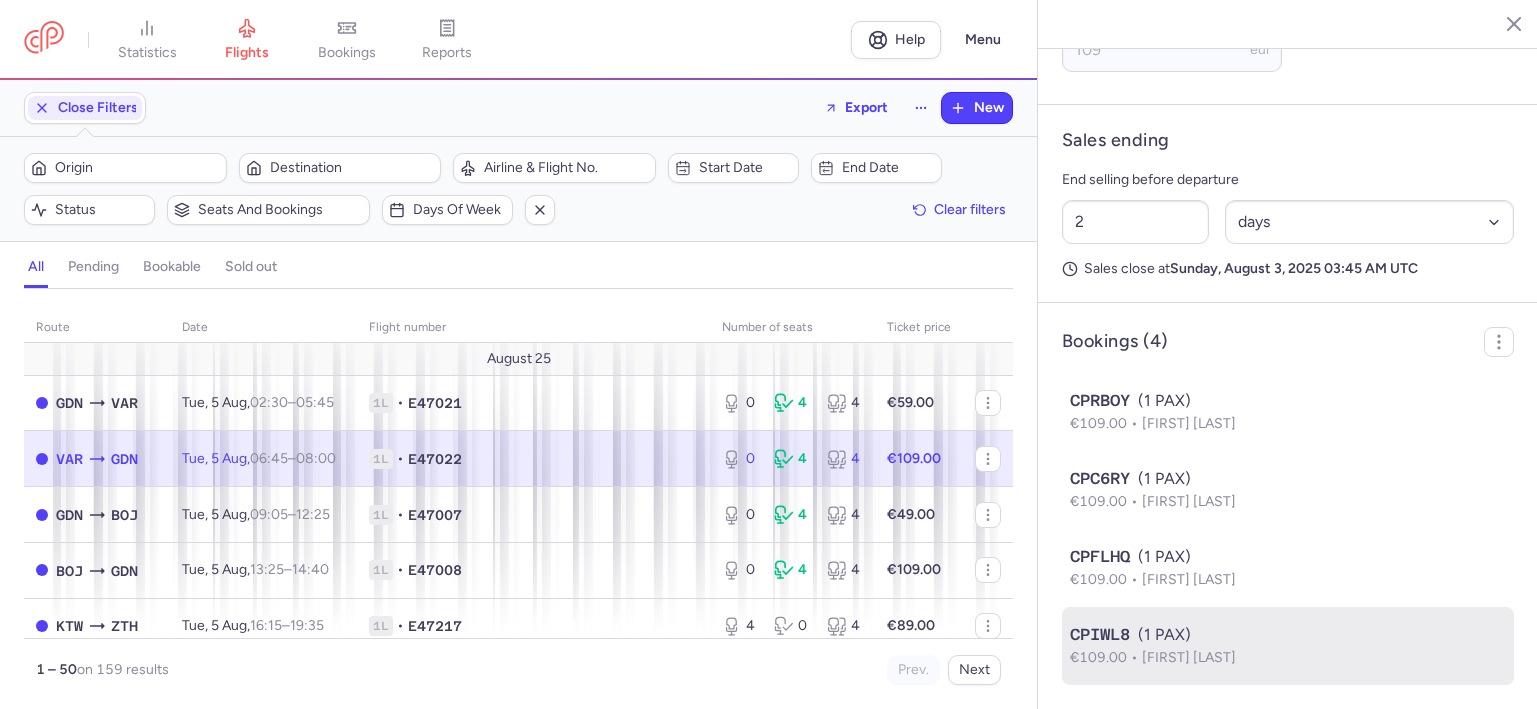 click on "[FIRST] [LAST]" at bounding box center (1189, 657) 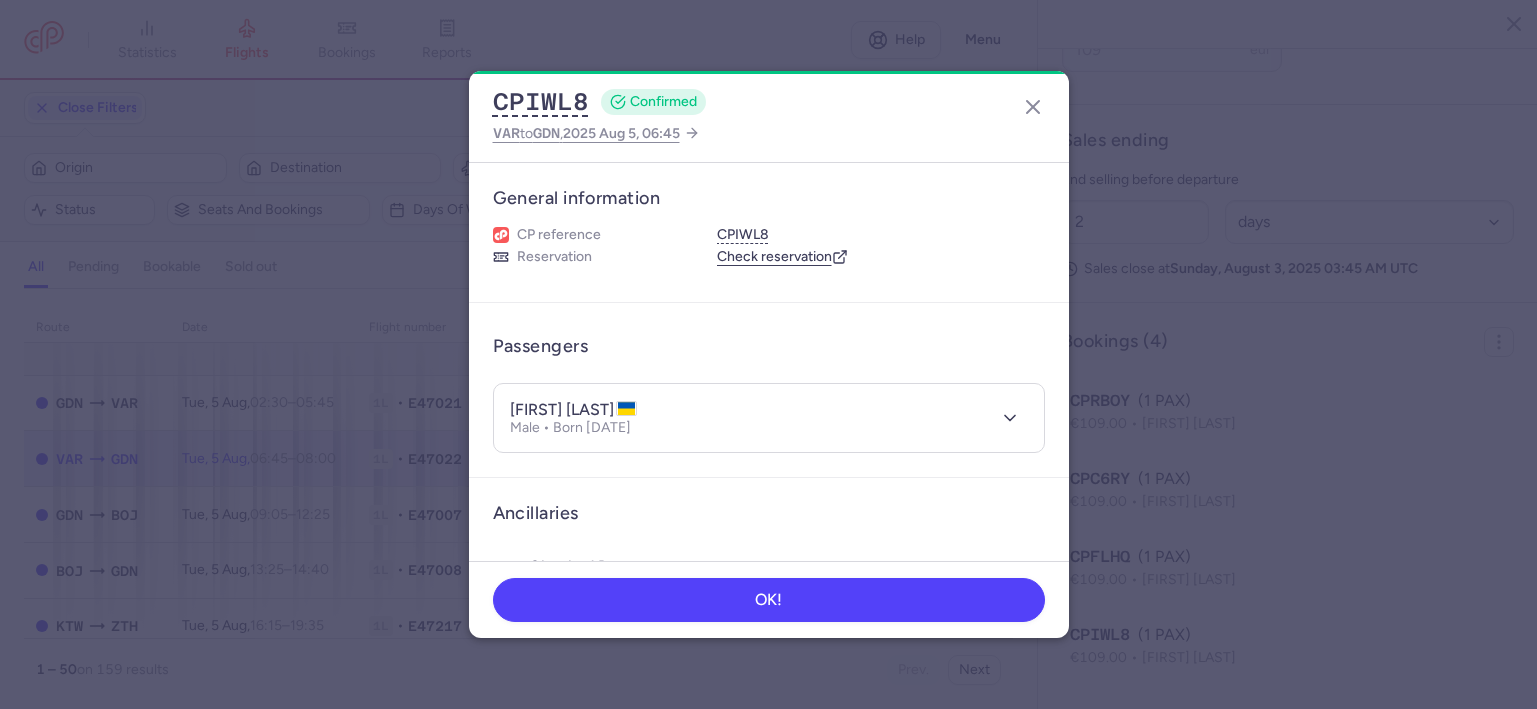 click on "[FIRST] [LAST]" at bounding box center (573, 410) 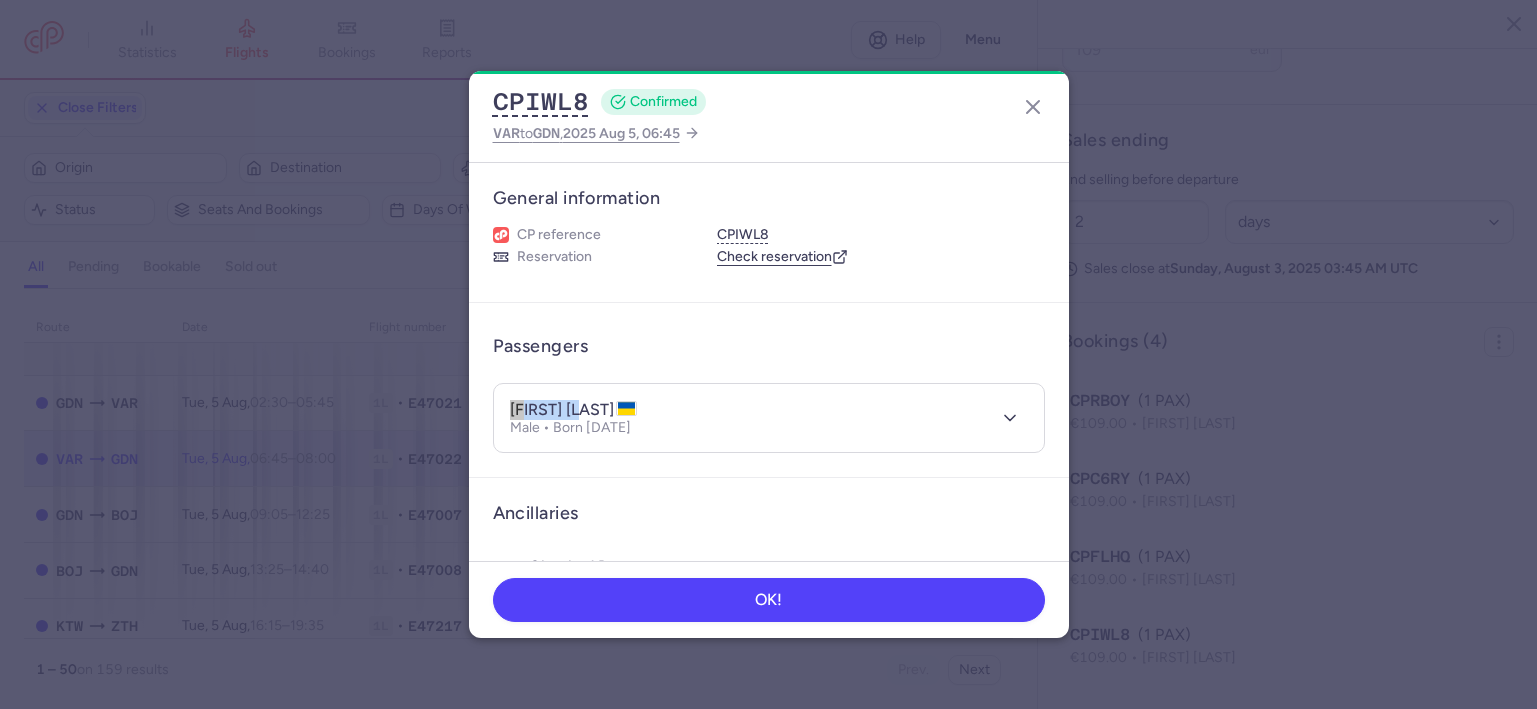 click on "[FIRST] [LAST]" at bounding box center (573, 410) 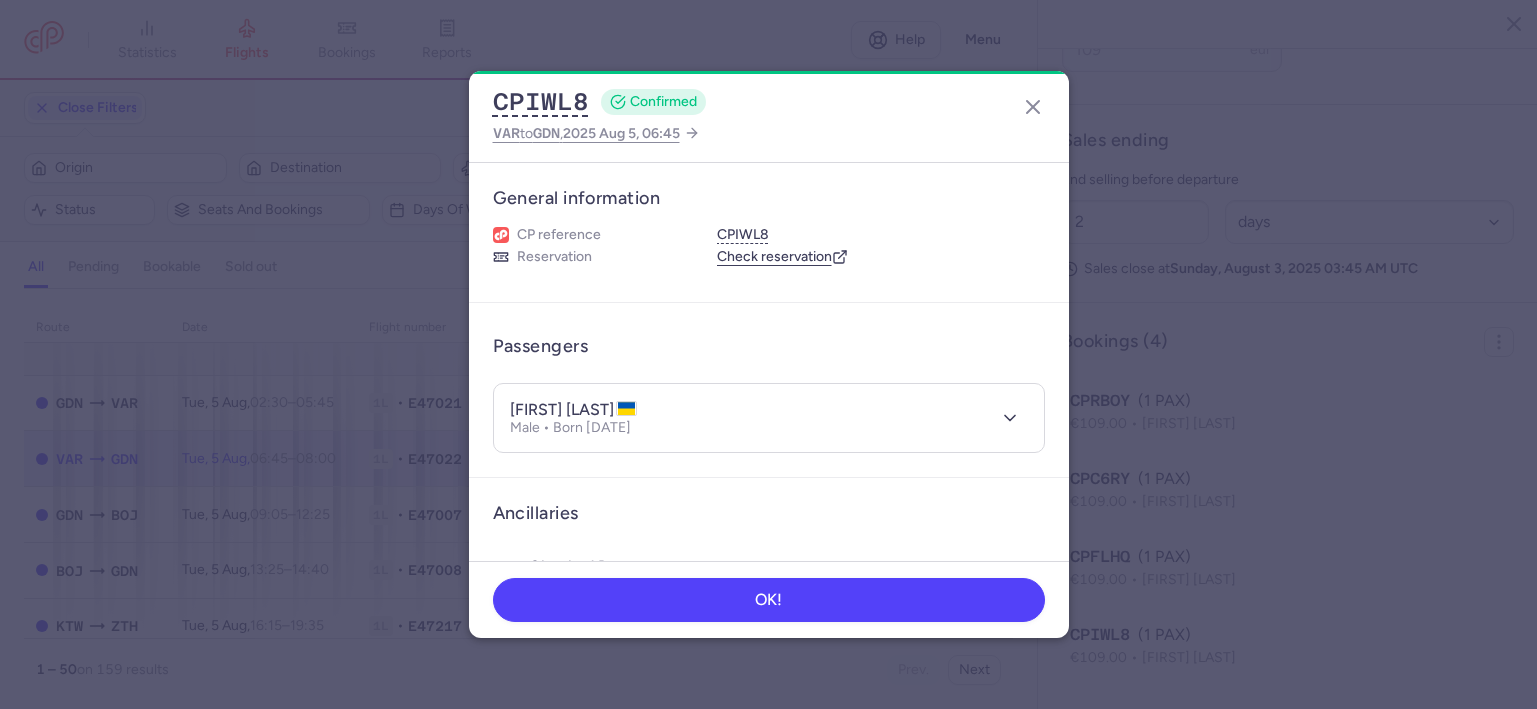 click on "[FIRST] [LAST]" at bounding box center (573, 410) 